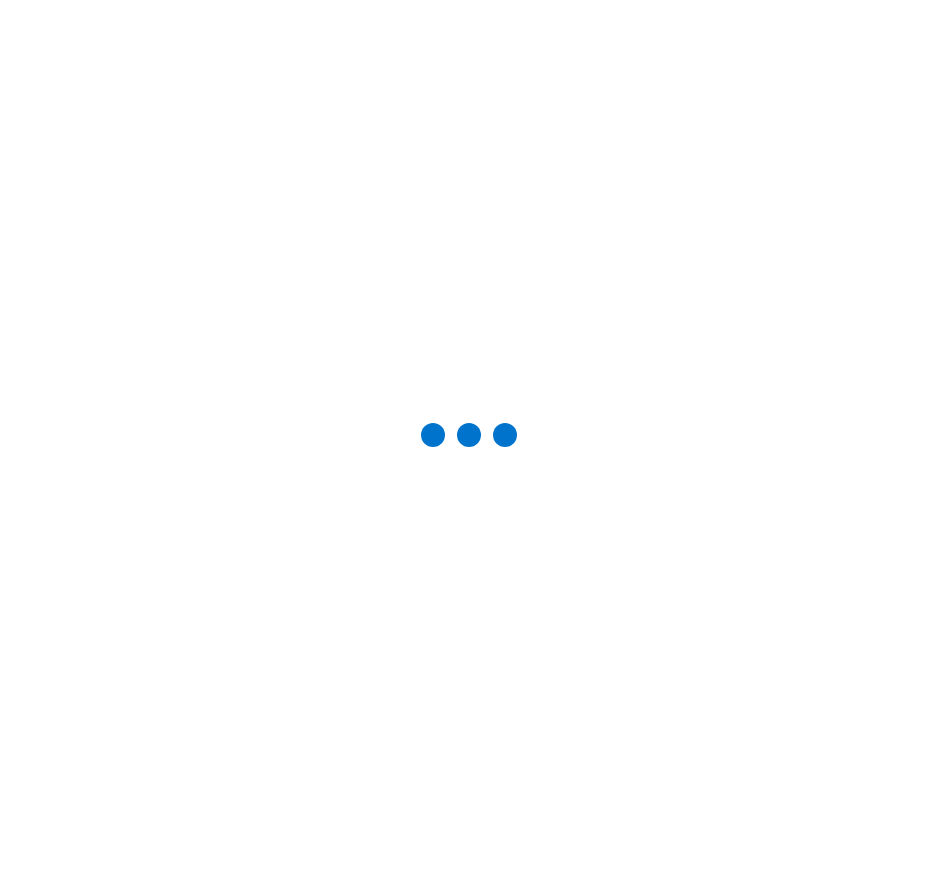 scroll, scrollTop: 0, scrollLeft: 0, axis: both 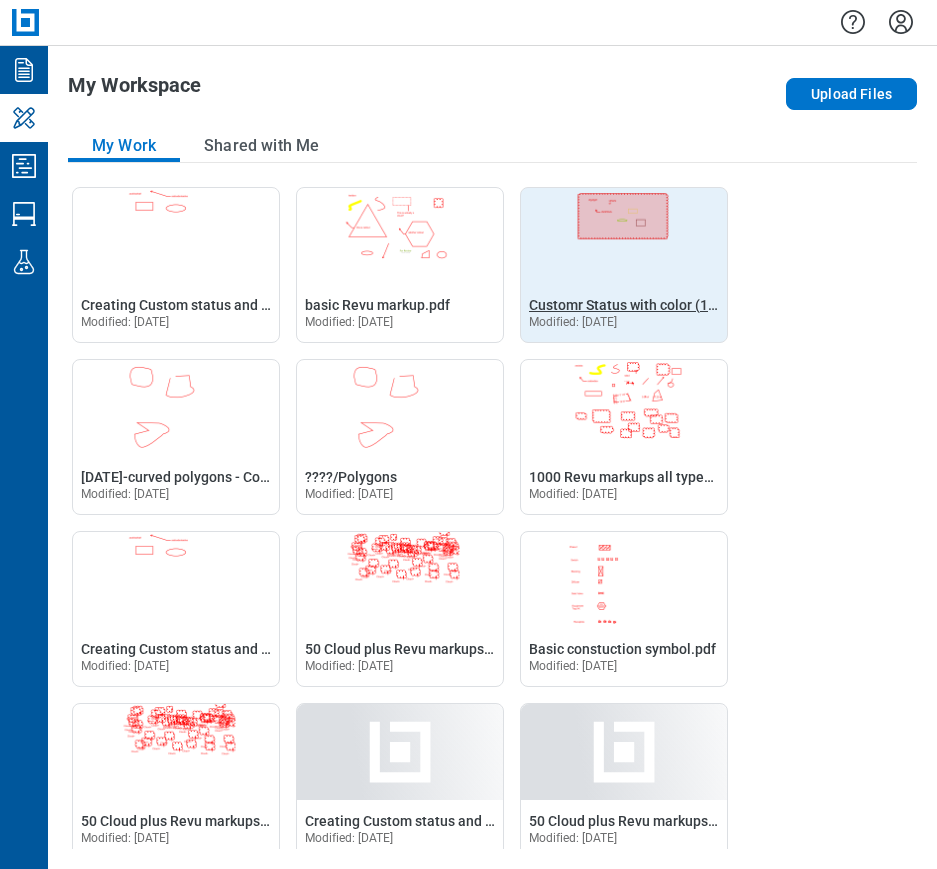 click on "Customr Status with color (1).pdf" at bounding box center [633, 305] 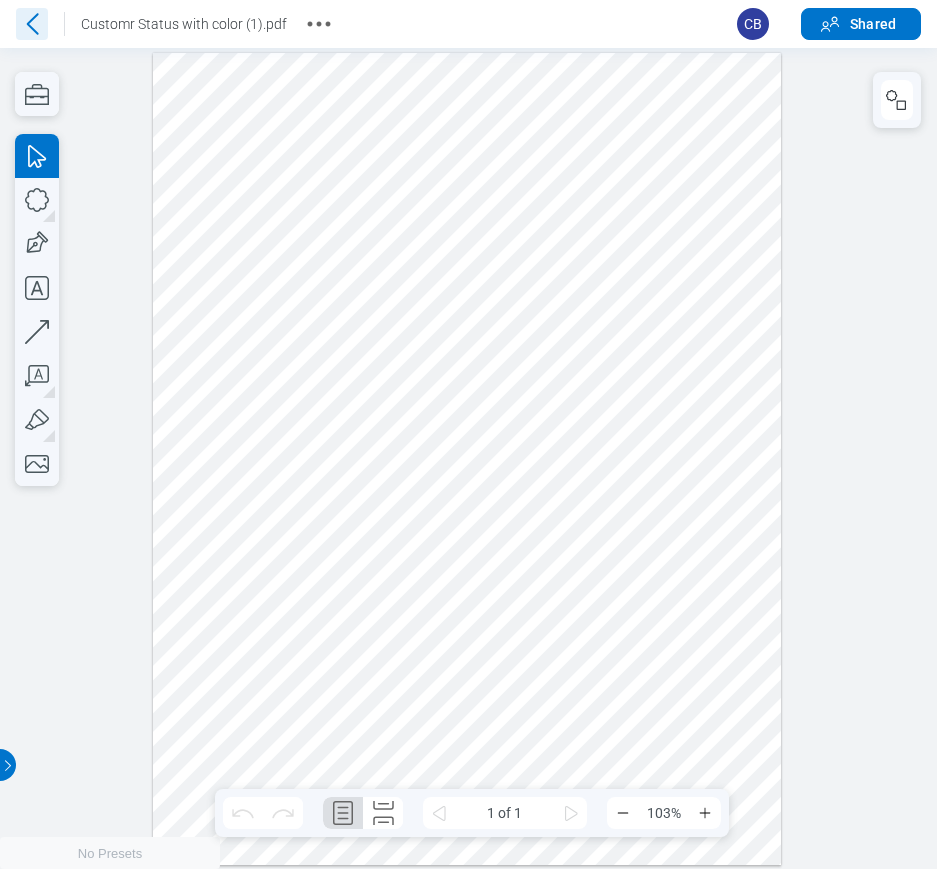scroll, scrollTop: 0, scrollLeft: 0, axis: both 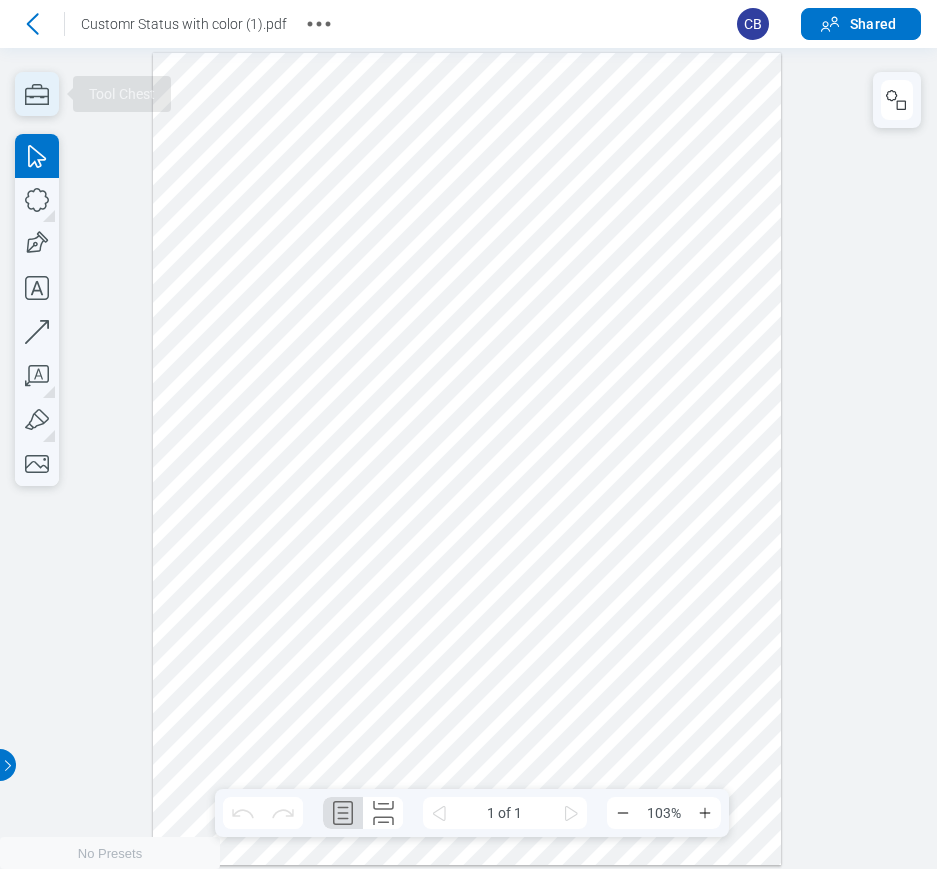 click 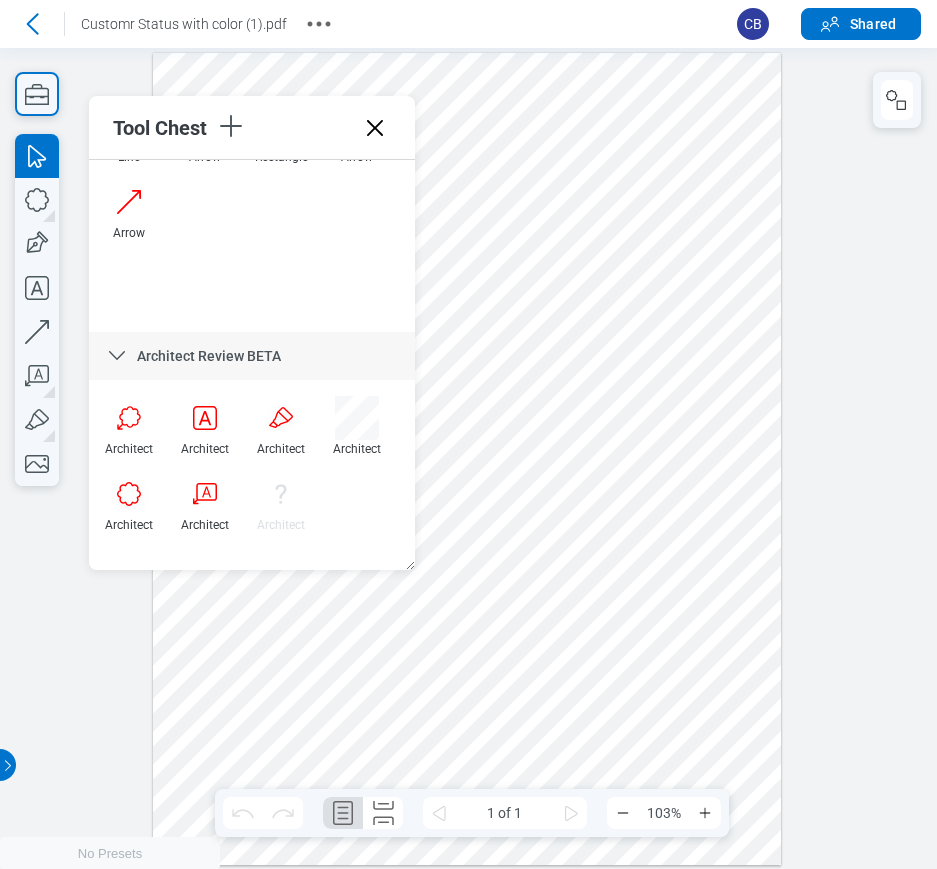 scroll, scrollTop: 0, scrollLeft: 0, axis: both 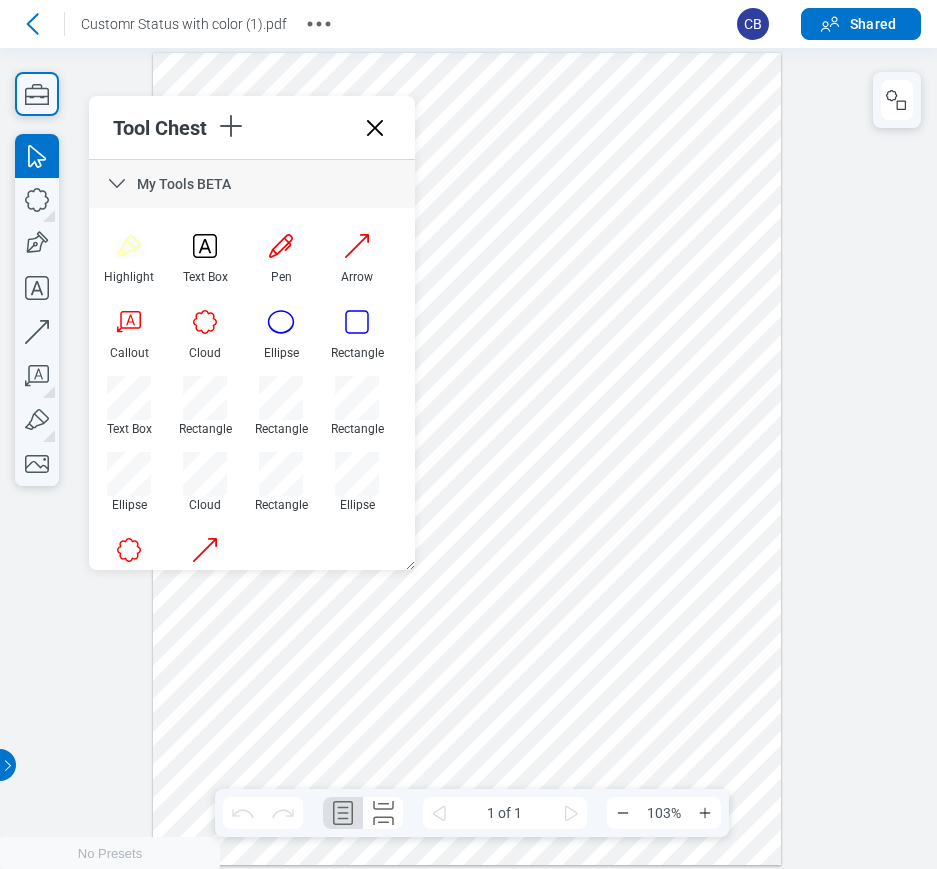 click 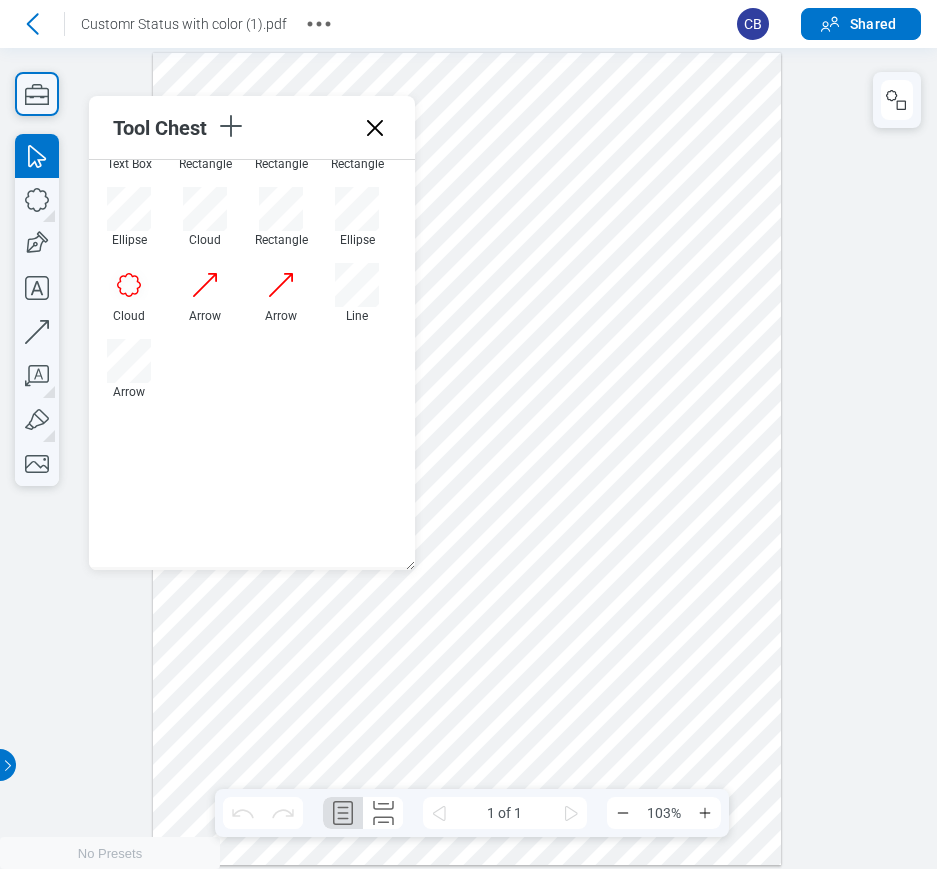 scroll, scrollTop: 375, scrollLeft: 0, axis: vertical 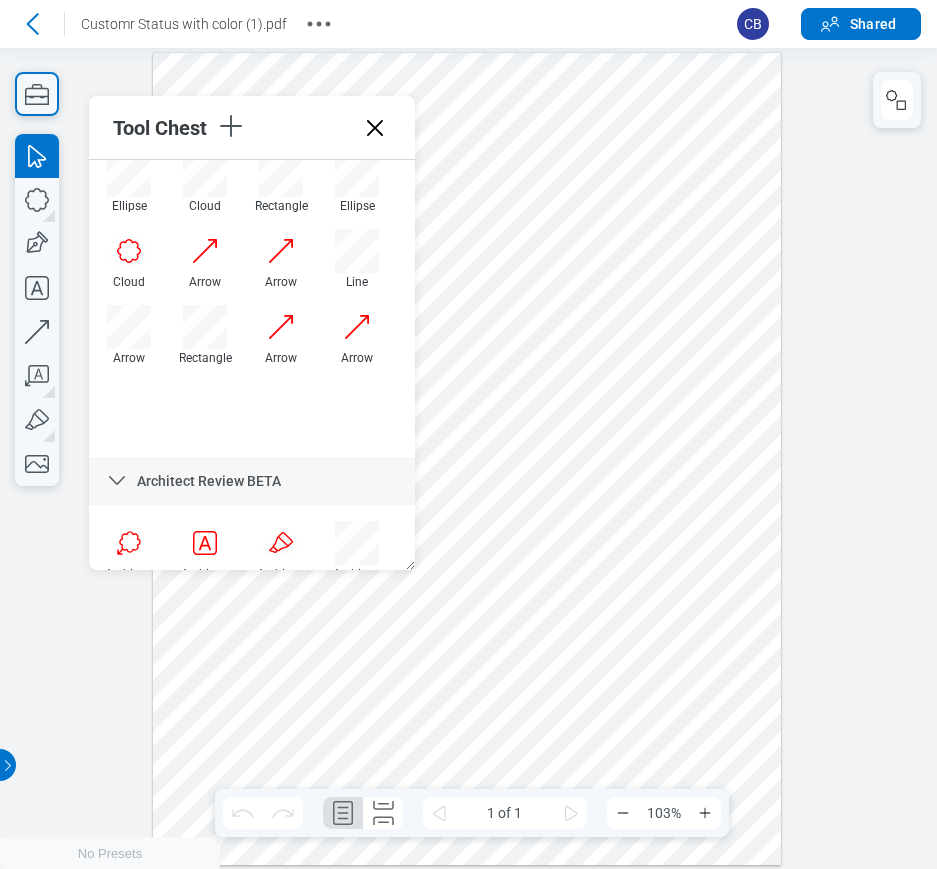 click 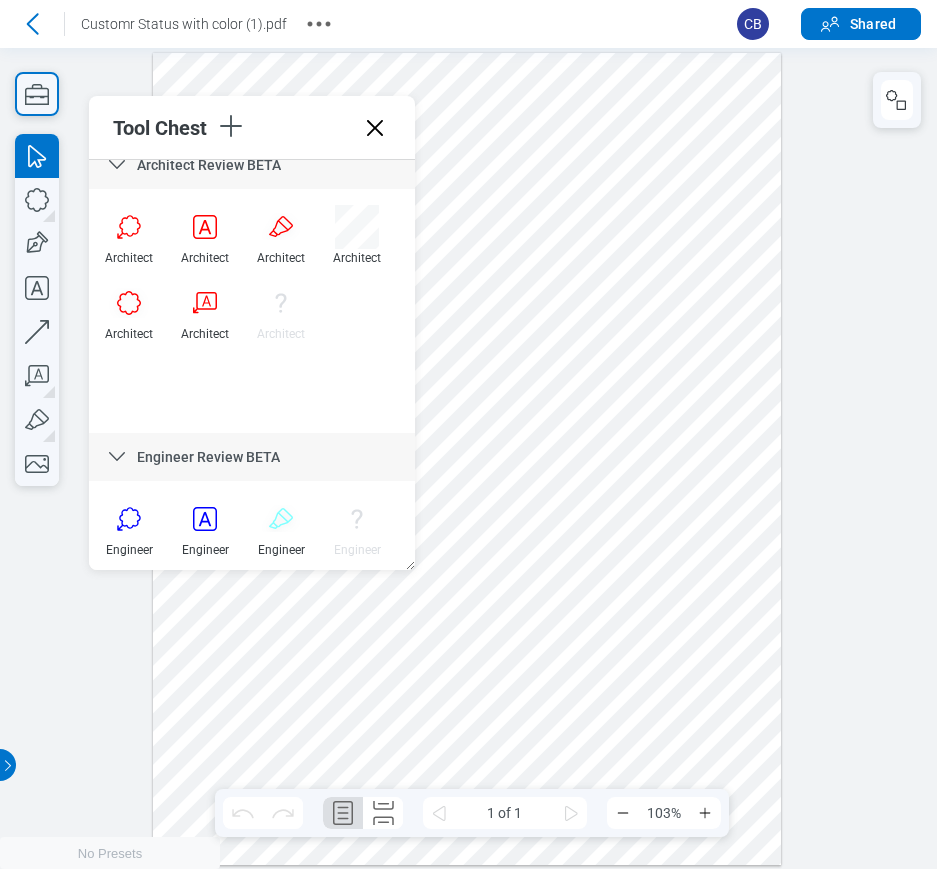 scroll, scrollTop: 750, scrollLeft: 0, axis: vertical 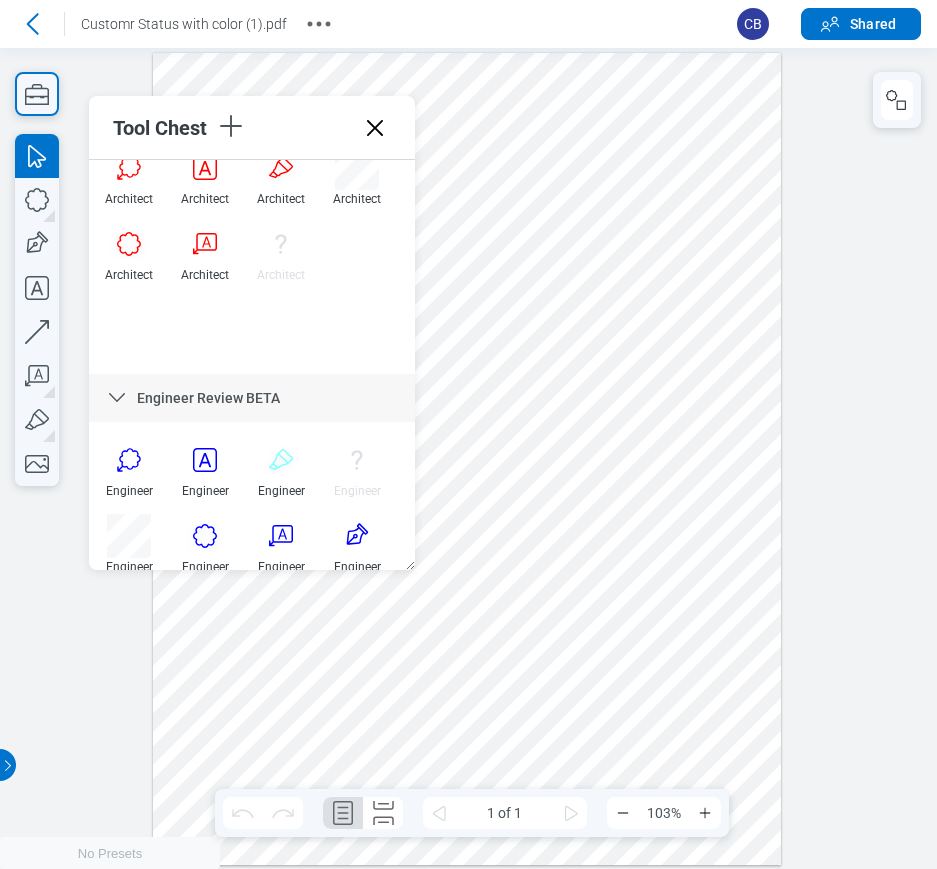click 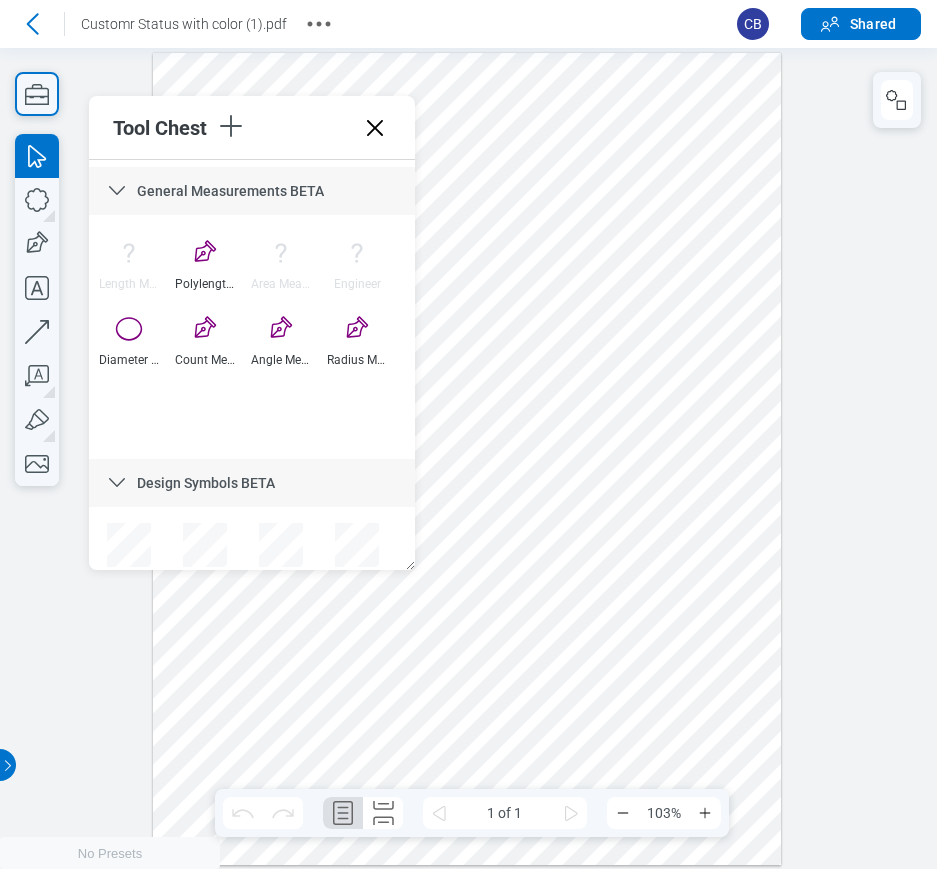 scroll, scrollTop: 1250, scrollLeft: 0, axis: vertical 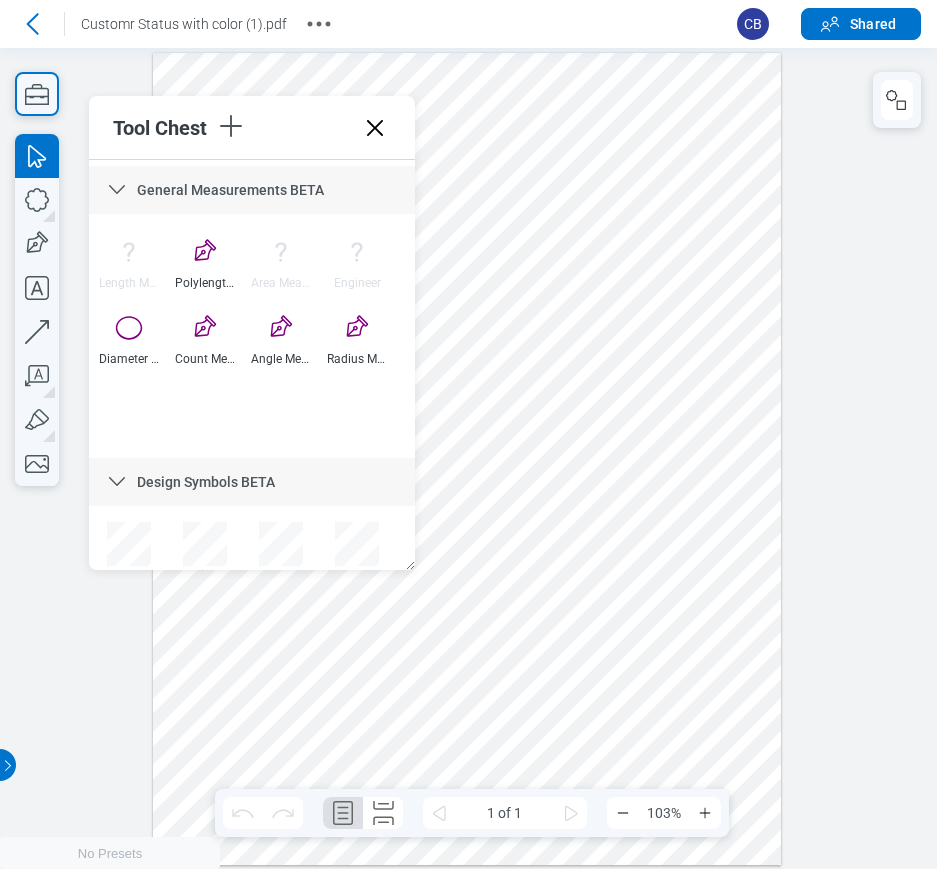 click 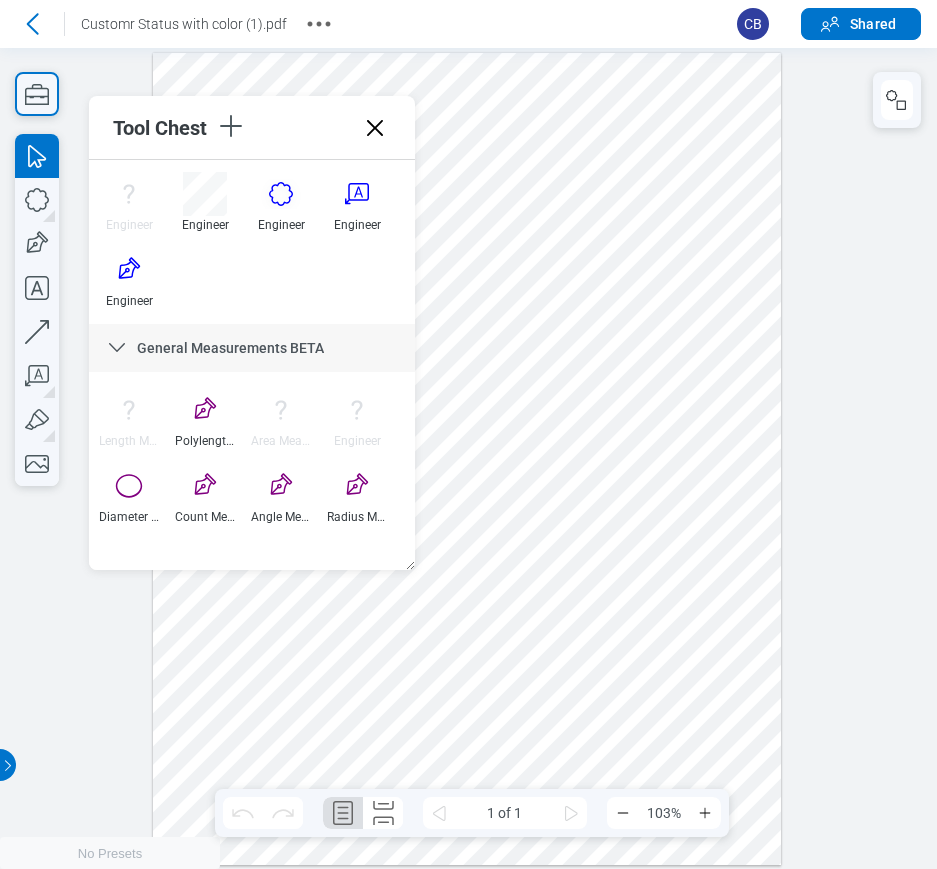 scroll, scrollTop: 1125, scrollLeft: 0, axis: vertical 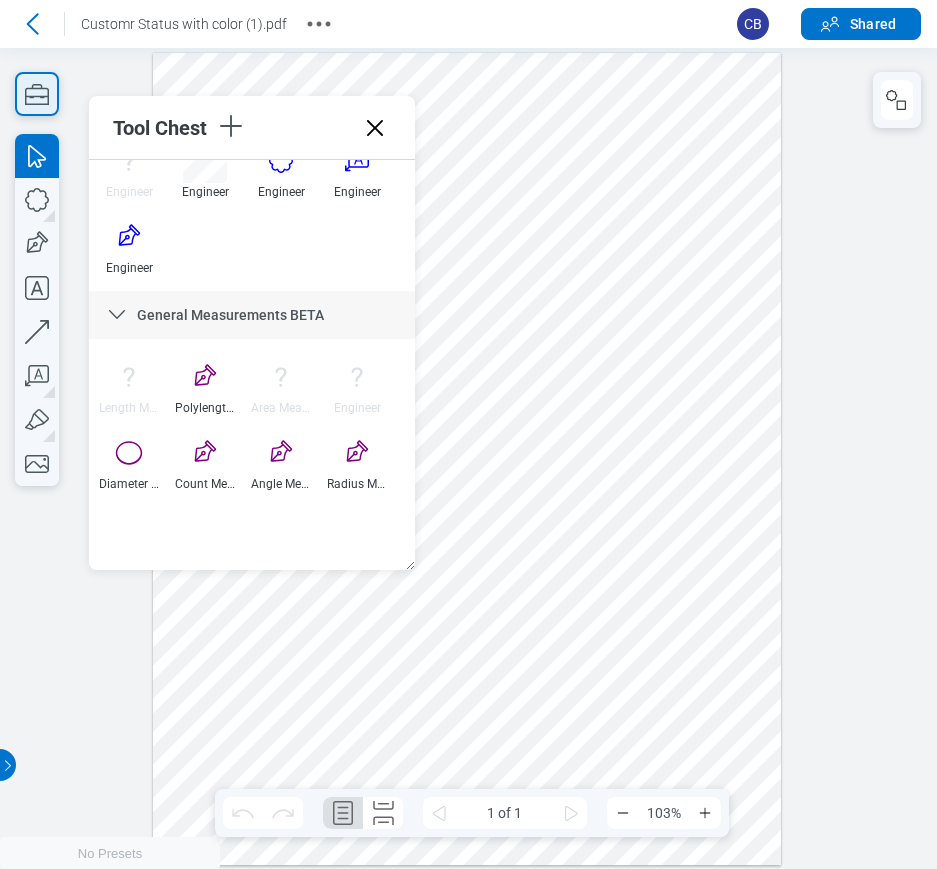 click 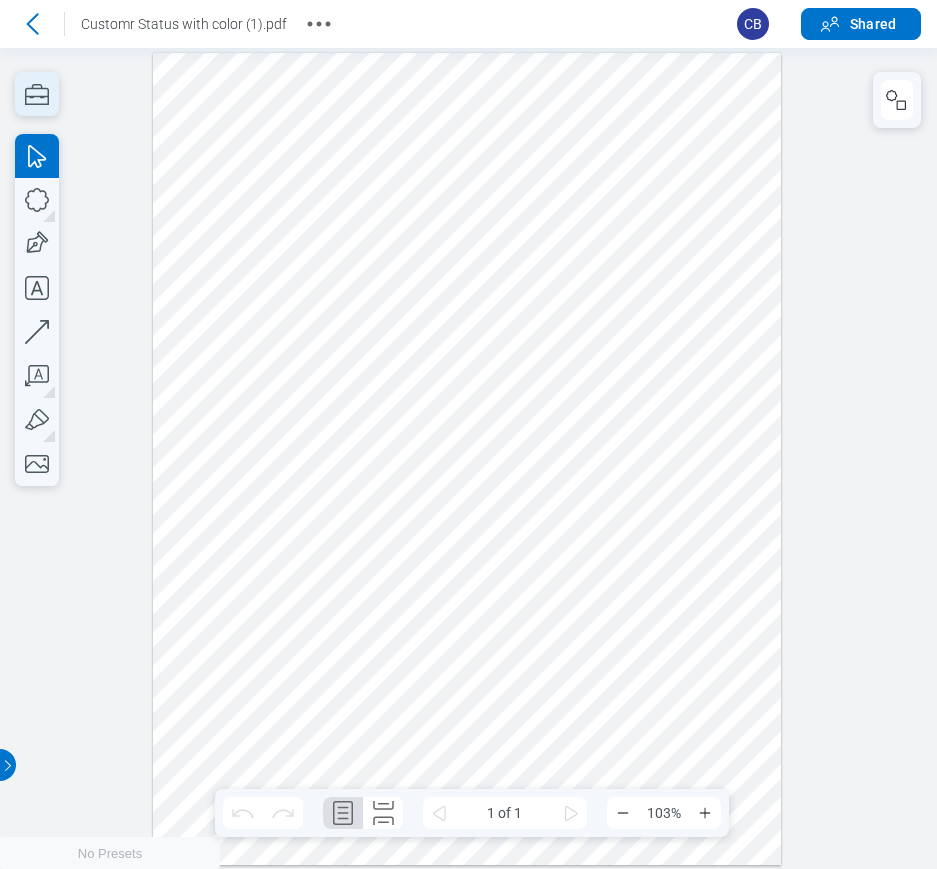 click 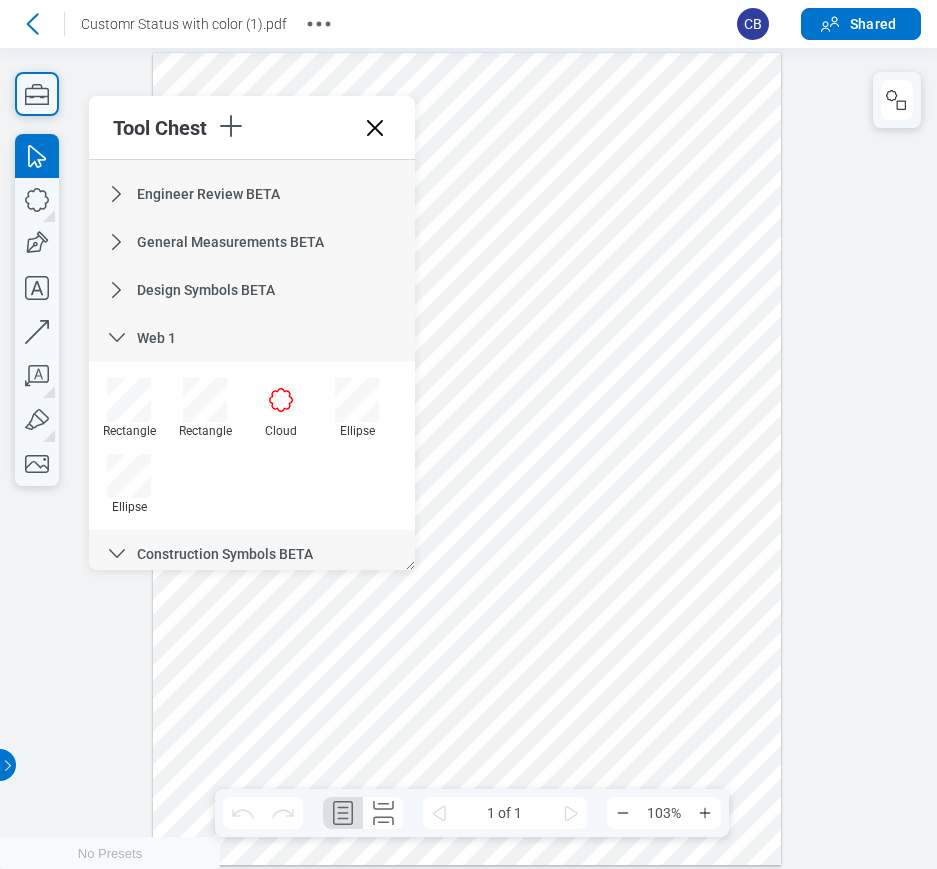 scroll, scrollTop: 125, scrollLeft: 0, axis: vertical 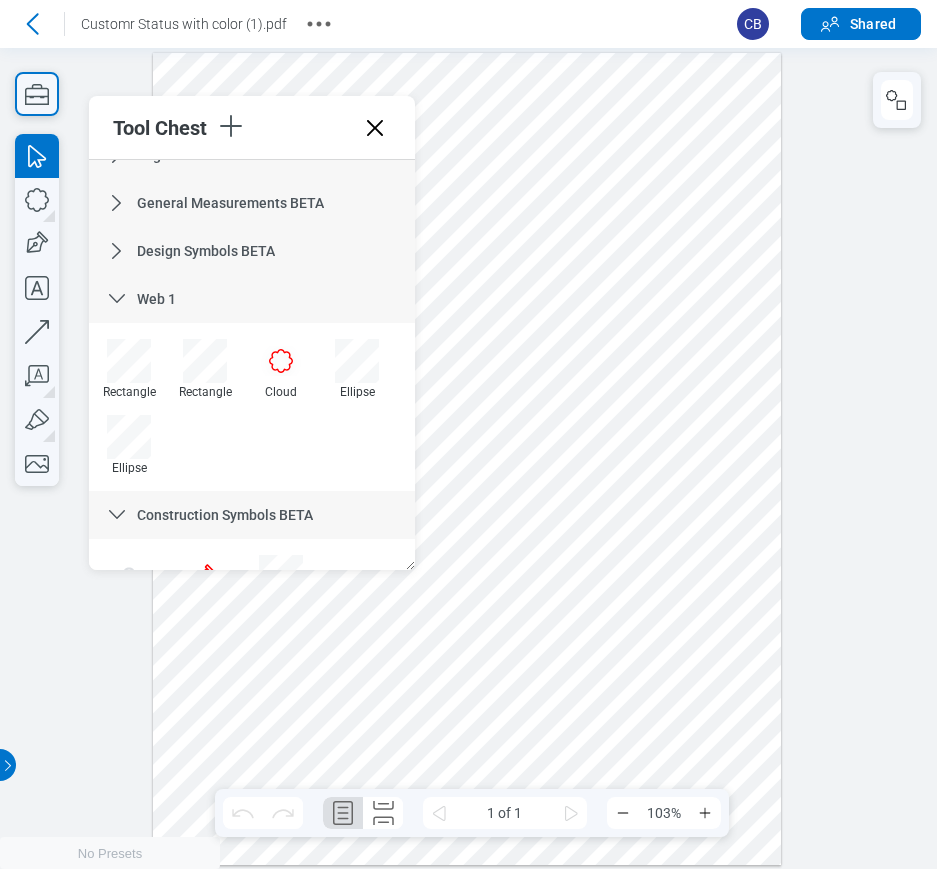 click 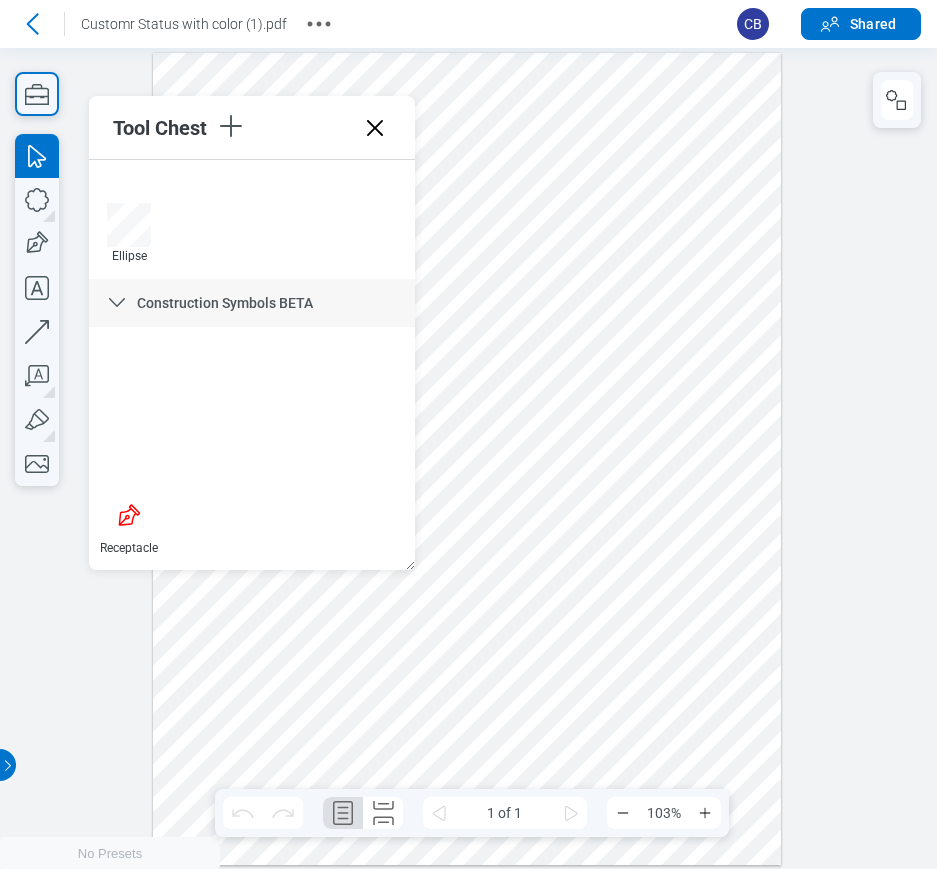 scroll, scrollTop: 875, scrollLeft: 0, axis: vertical 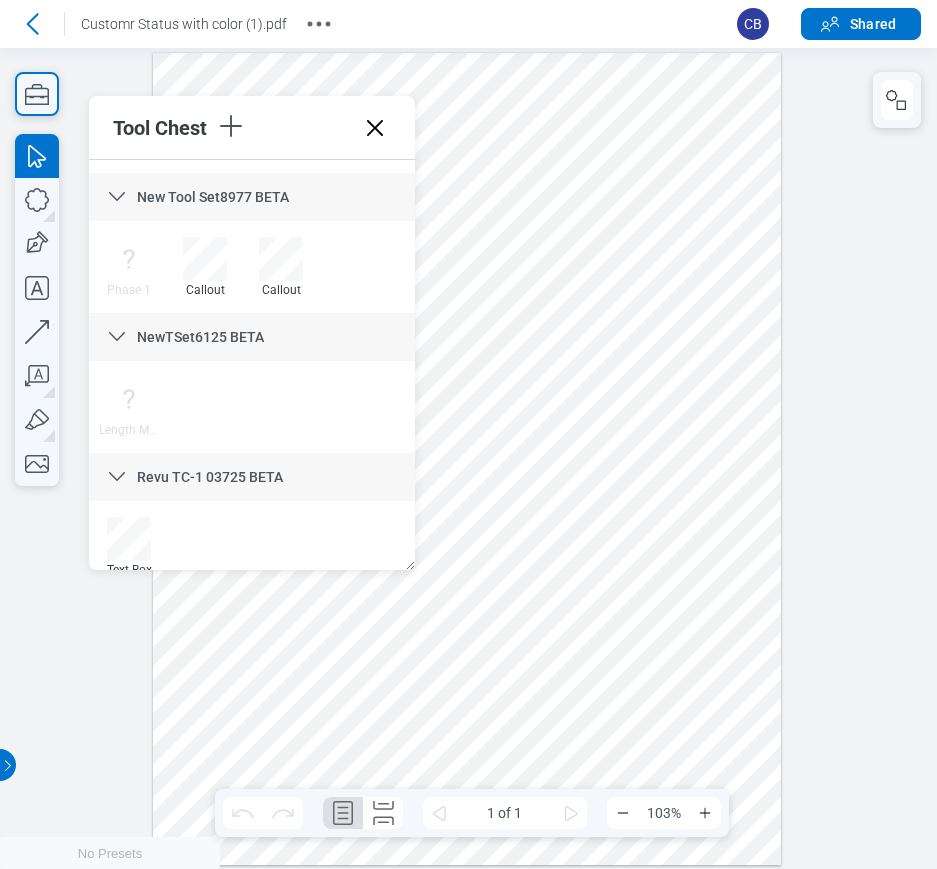 click 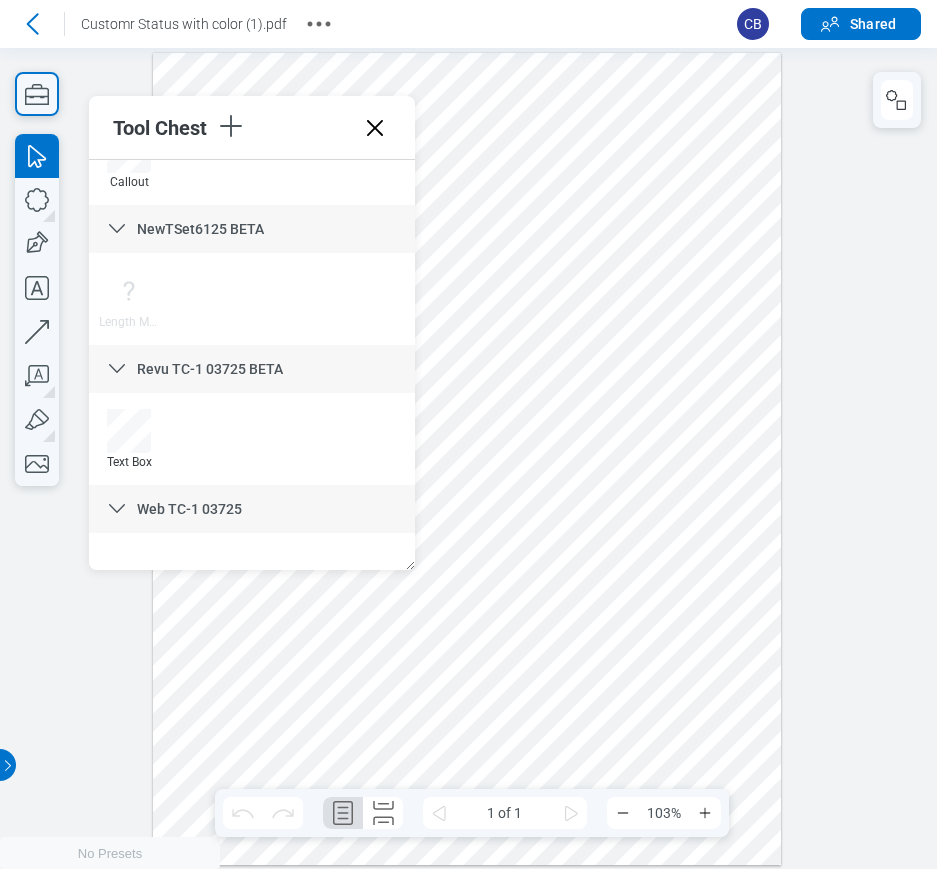 scroll, scrollTop: 1038, scrollLeft: 0, axis: vertical 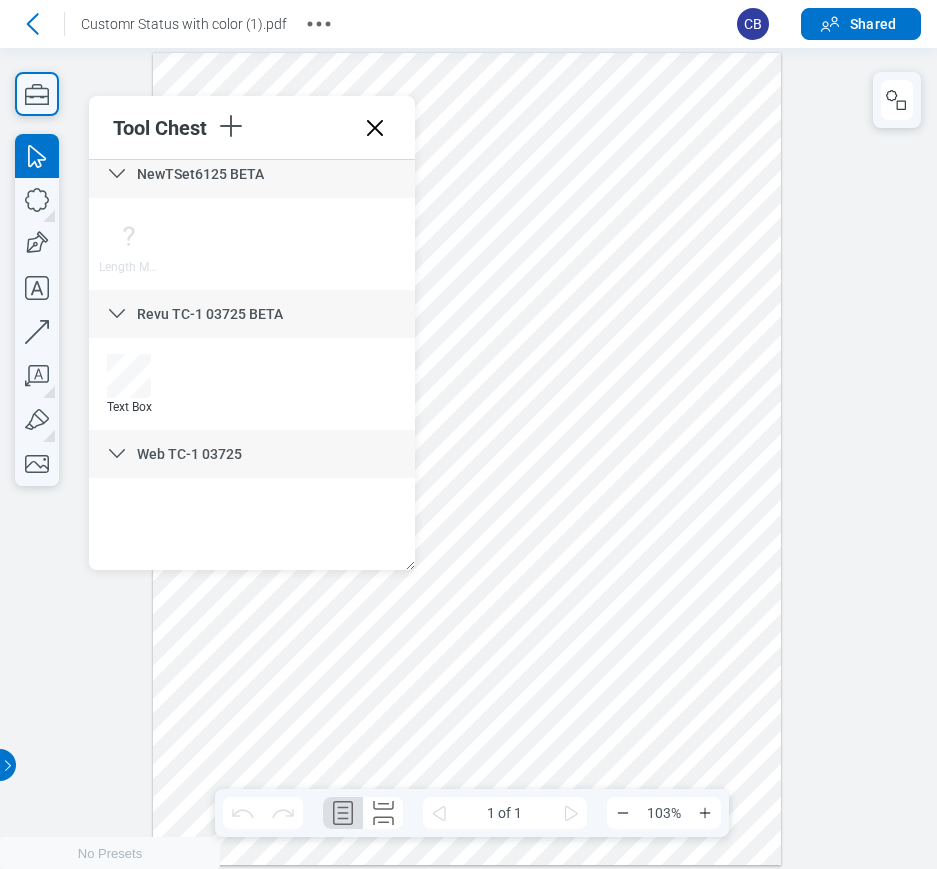 click 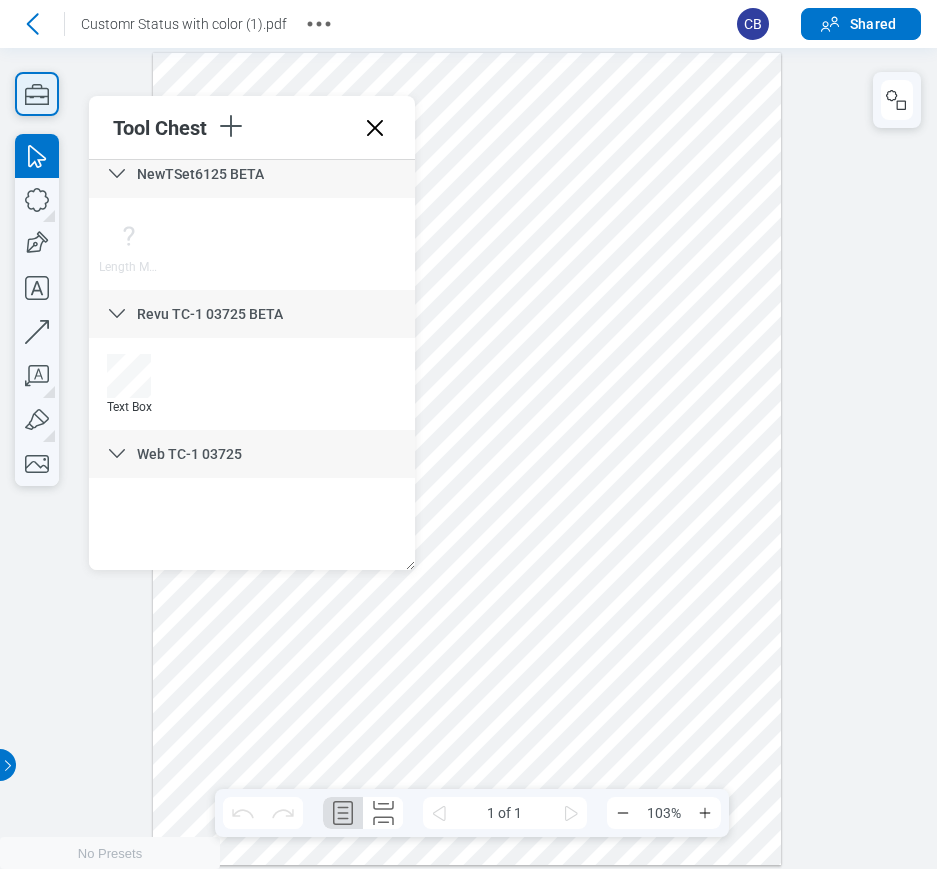 click 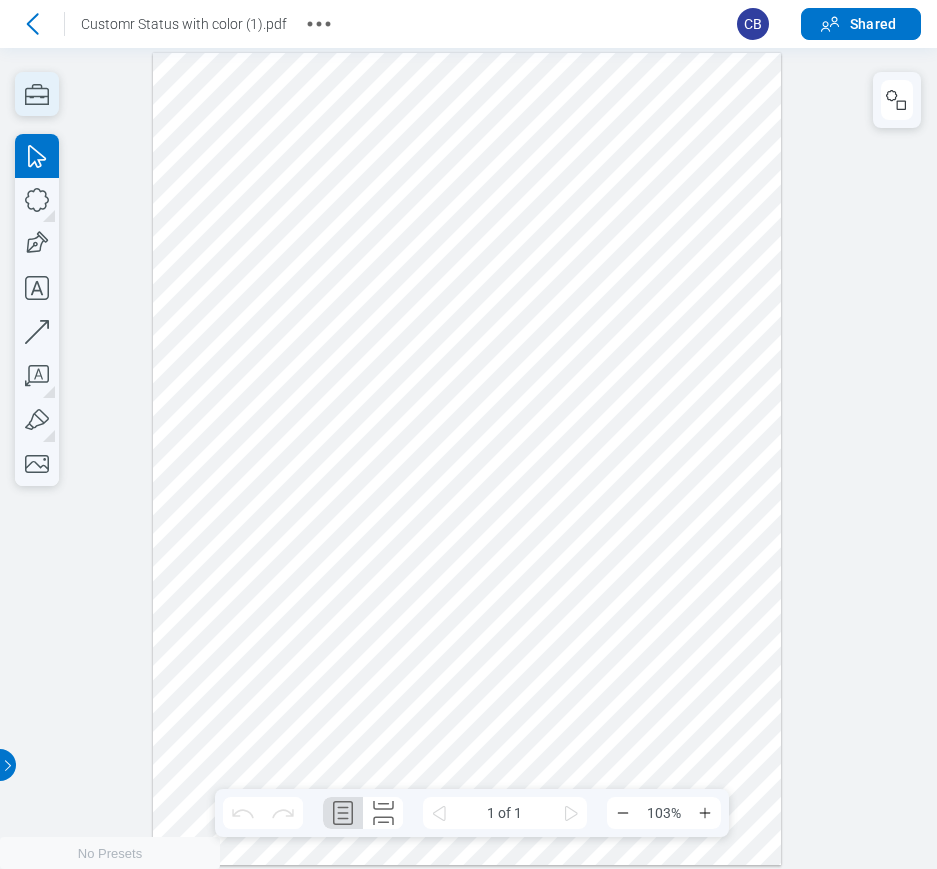 click 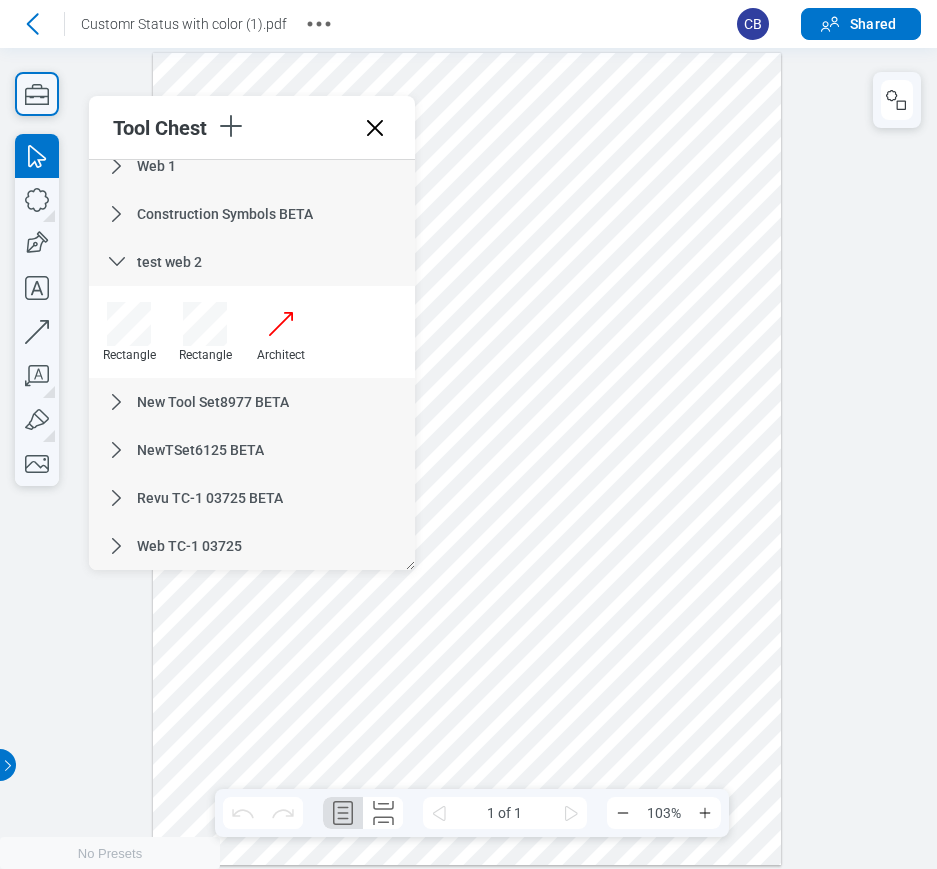 scroll, scrollTop: 133, scrollLeft: 0, axis: vertical 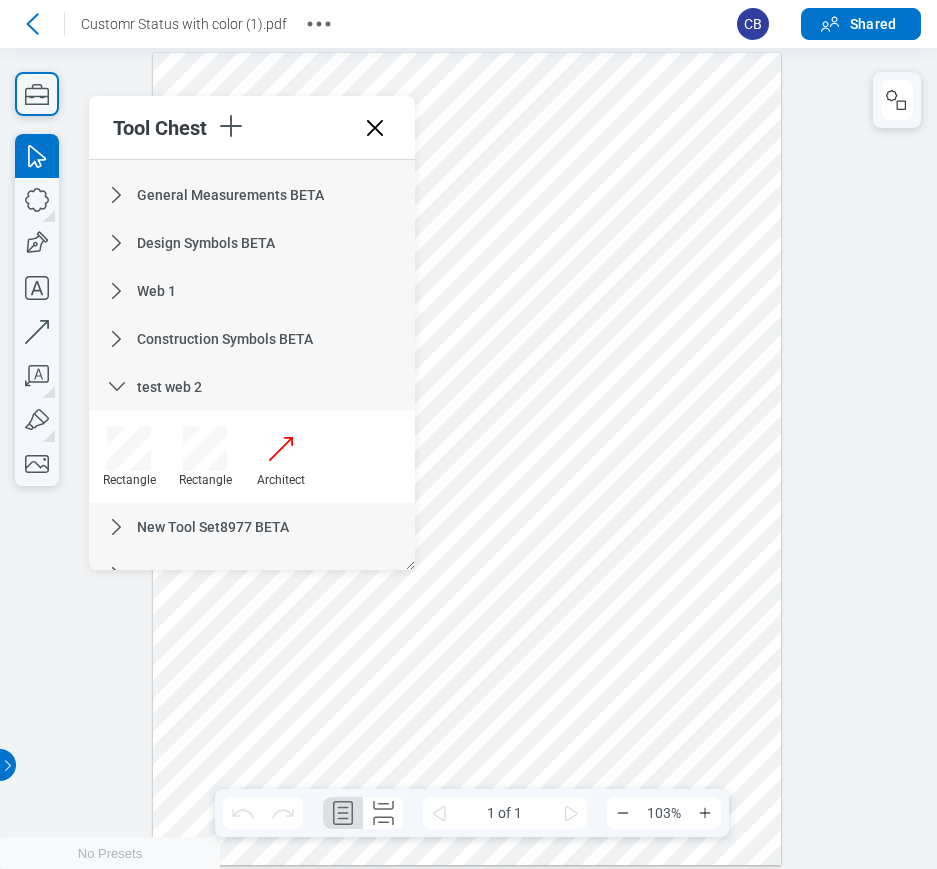 drag, startPoint x: 123, startPoint y: 383, endPoint x: 114, endPoint y: 371, distance: 15 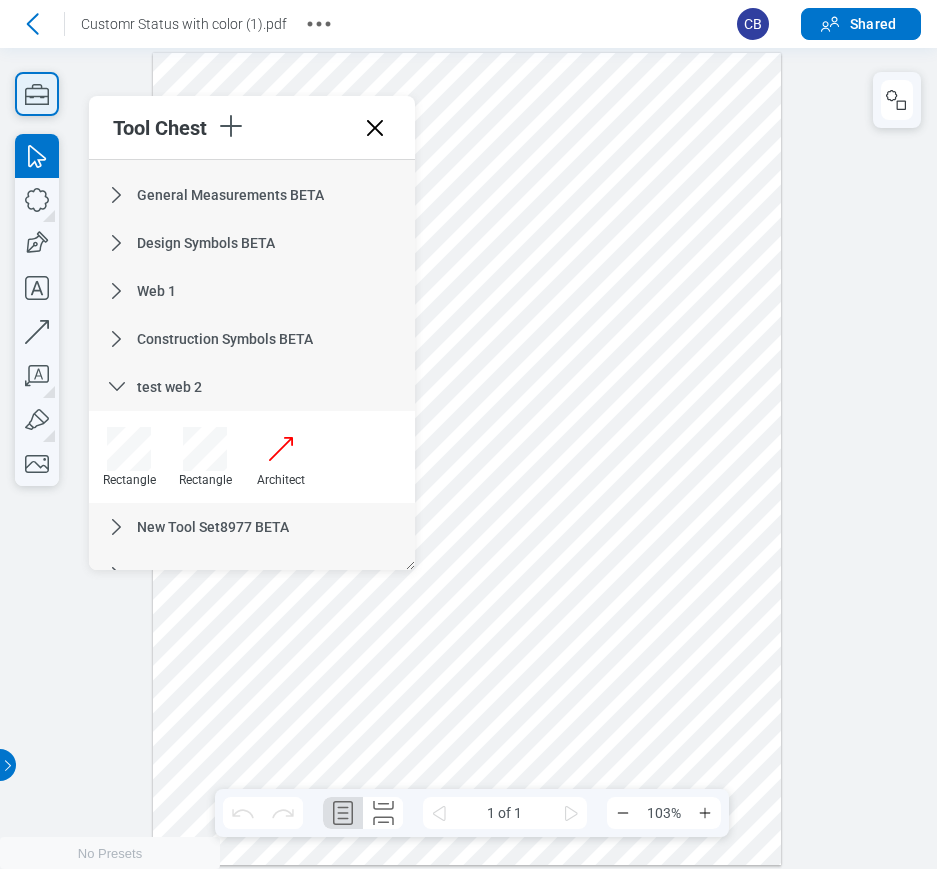 click 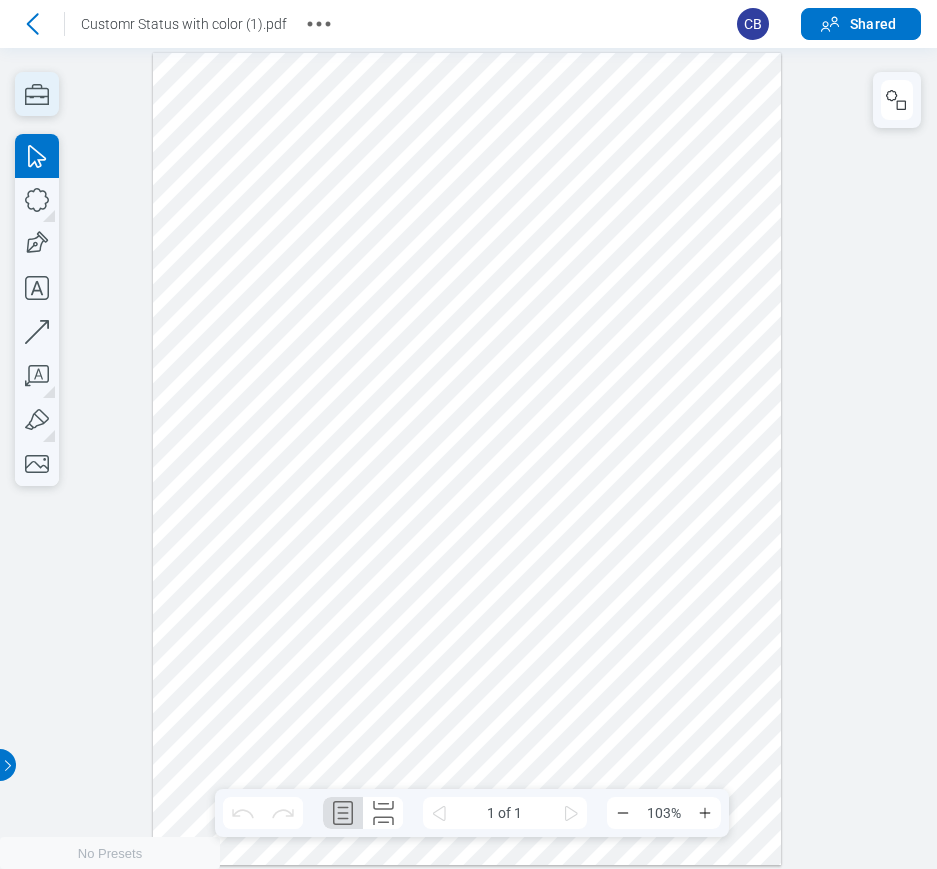 click 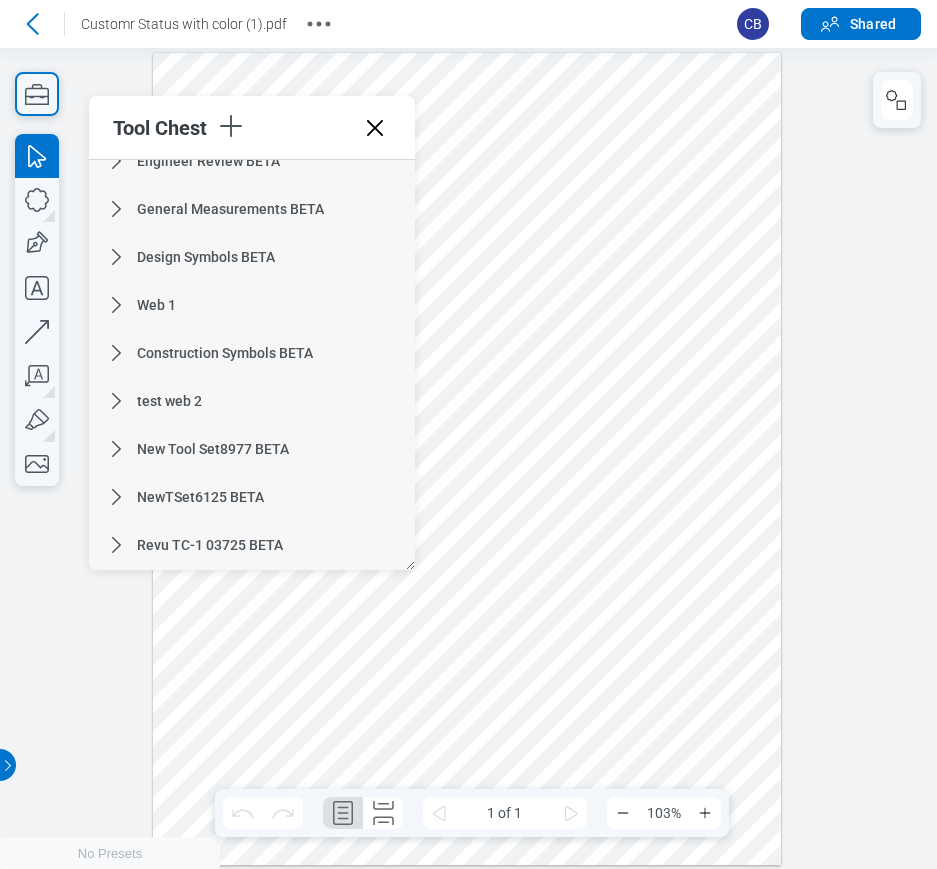 scroll, scrollTop: 166, scrollLeft: 0, axis: vertical 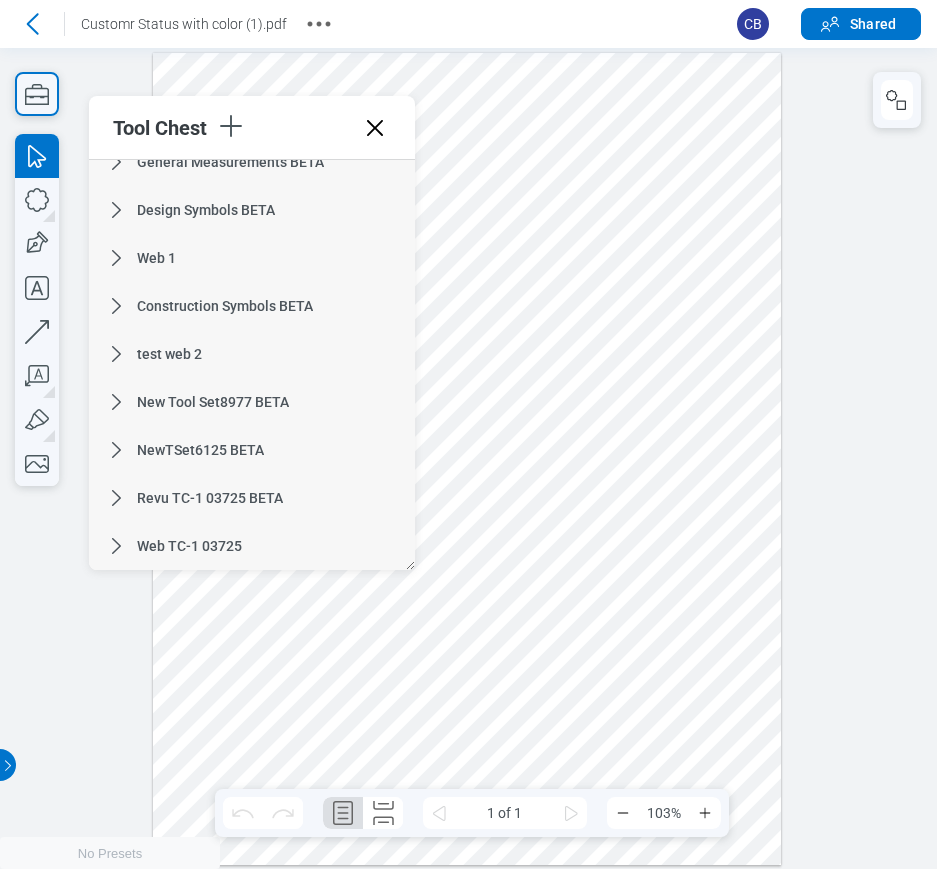 click at bounding box center [467, 459] 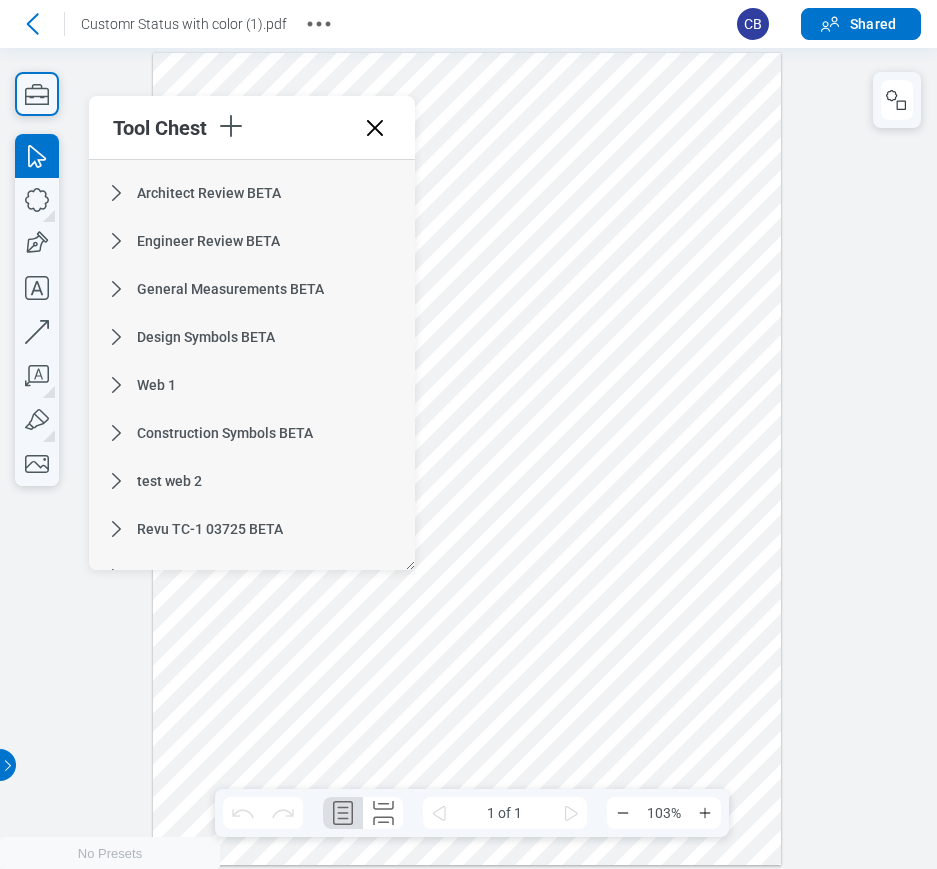 scroll, scrollTop: 70, scrollLeft: 0, axis: vertical 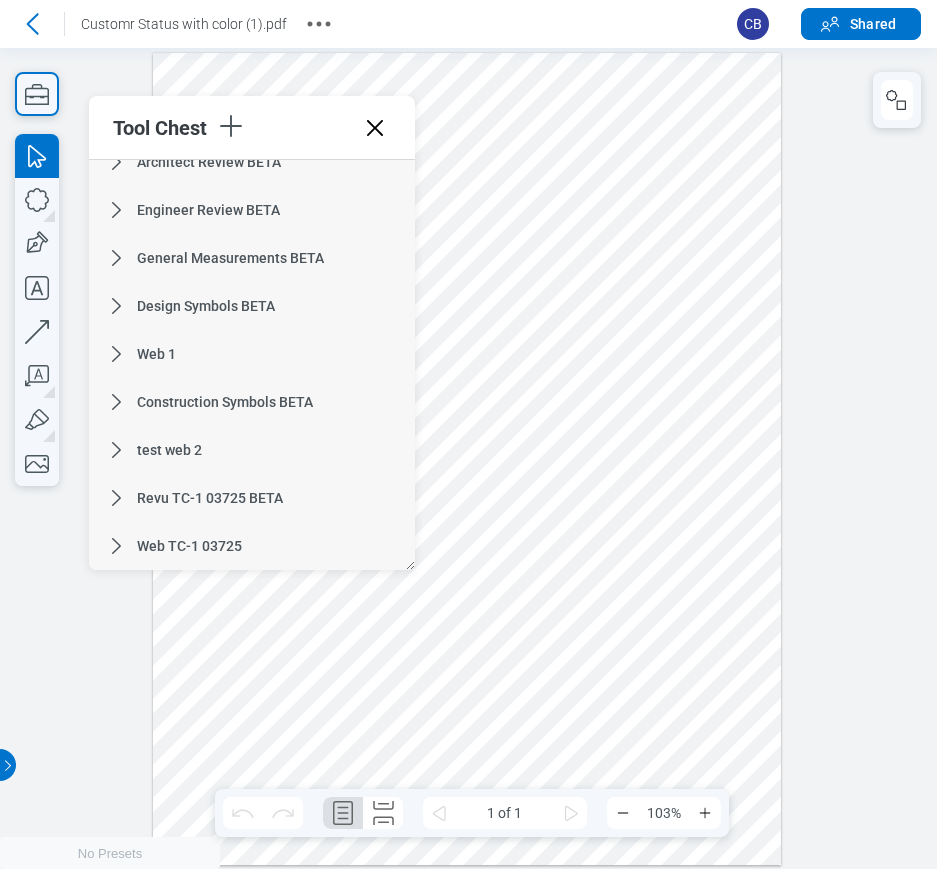click 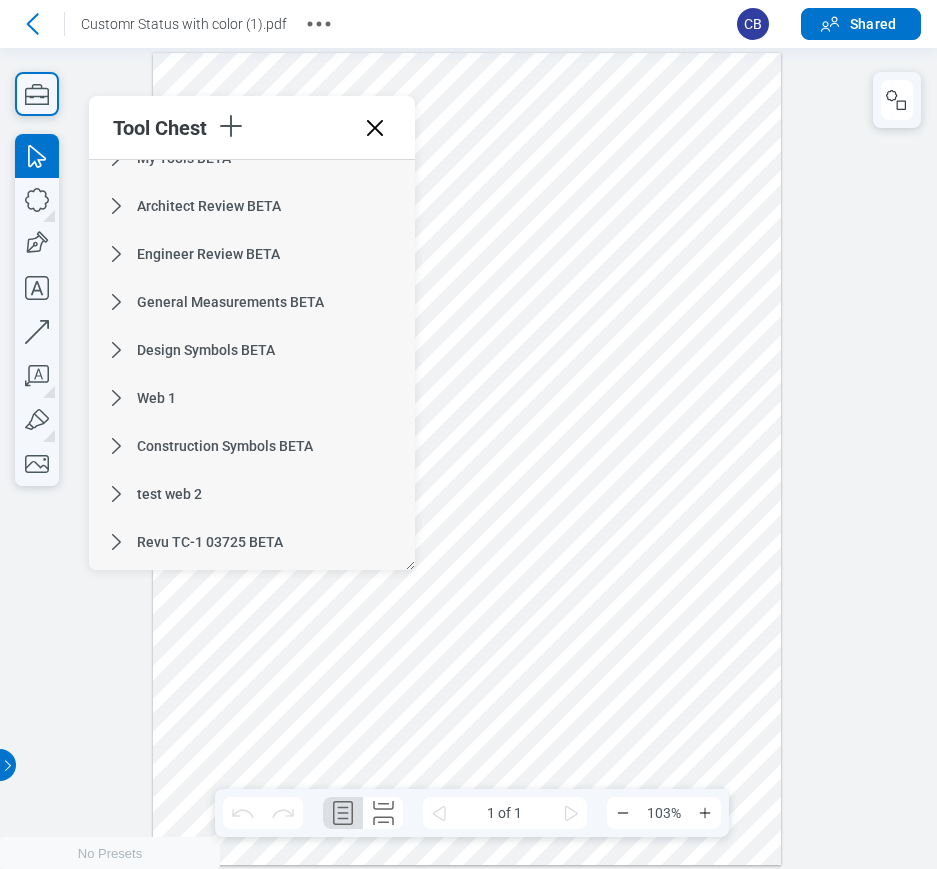 scroll, scrollTop: 0, scrollLeft: 0, axis: both 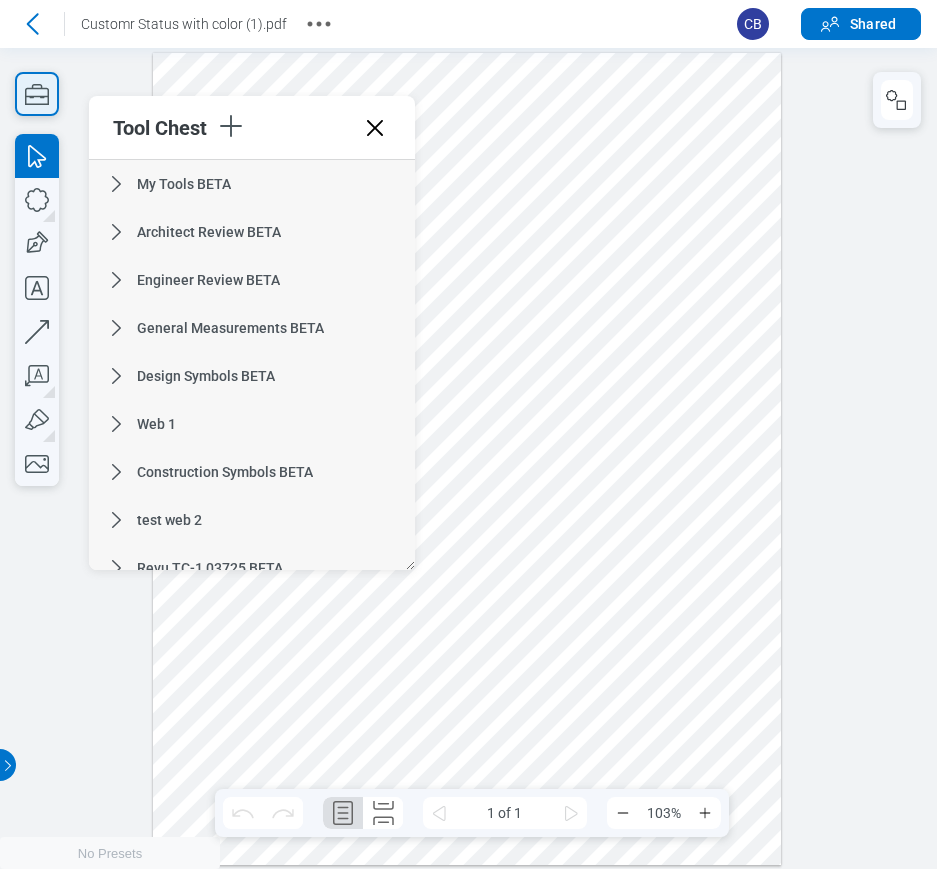 click 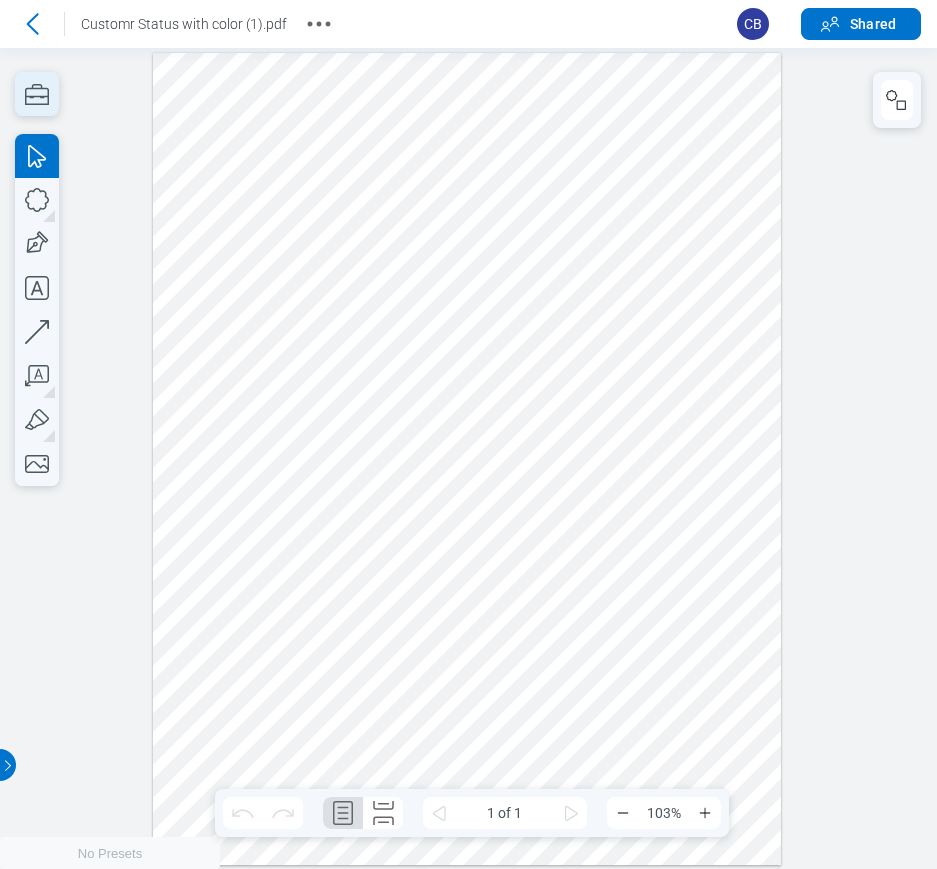 click 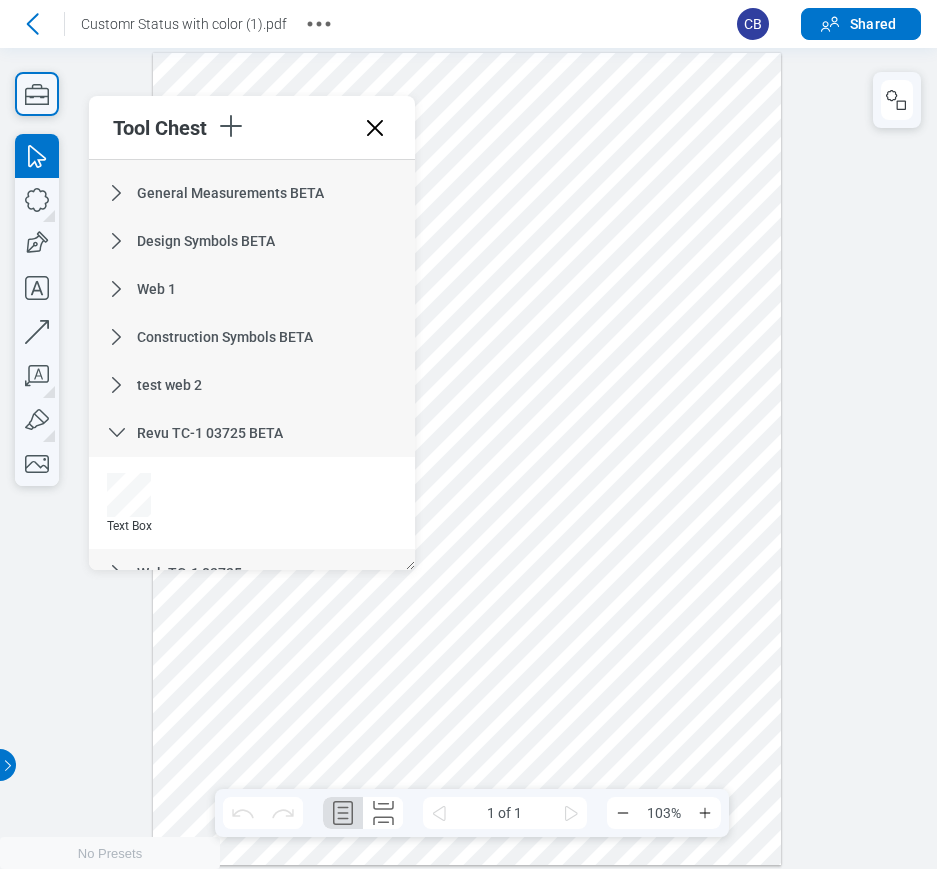 scroll, scrollTop: 162, scrollLeft: 0, axis: vertical 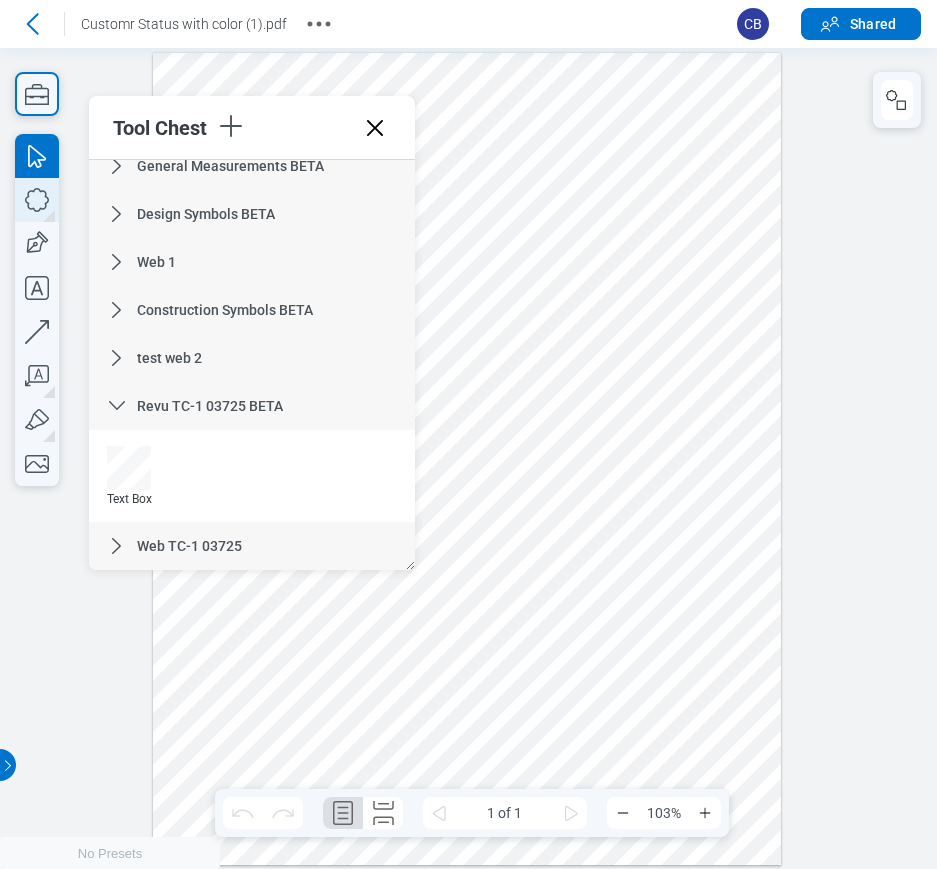 click 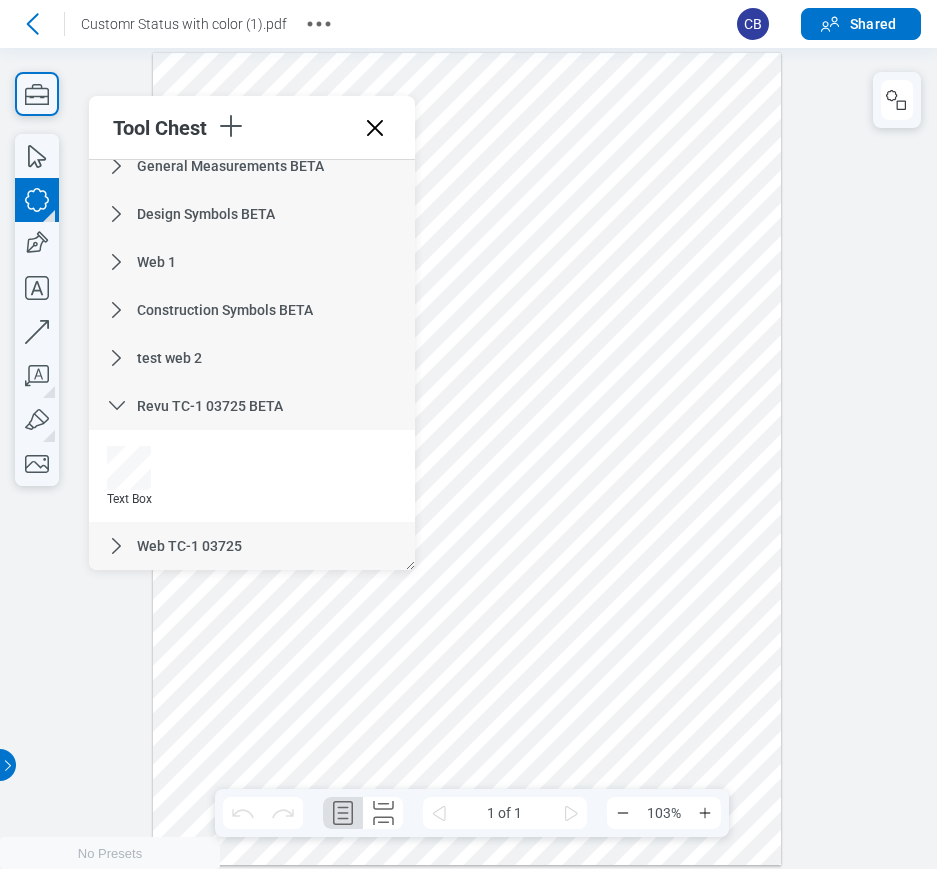 drag, startPoint x: 564, startPoint y: 391, endPoint x: 685, endPoint y: 497, distance: 160.8633 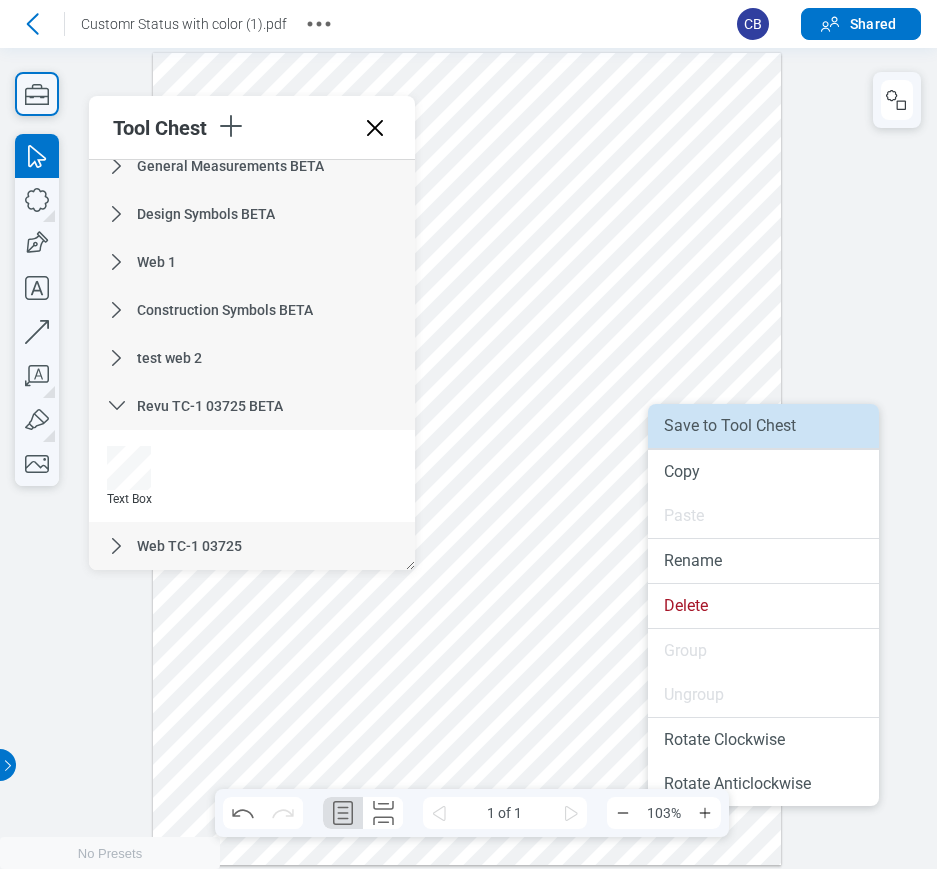 click on "Save to Tool Chest" at bounding box center [763, 426] 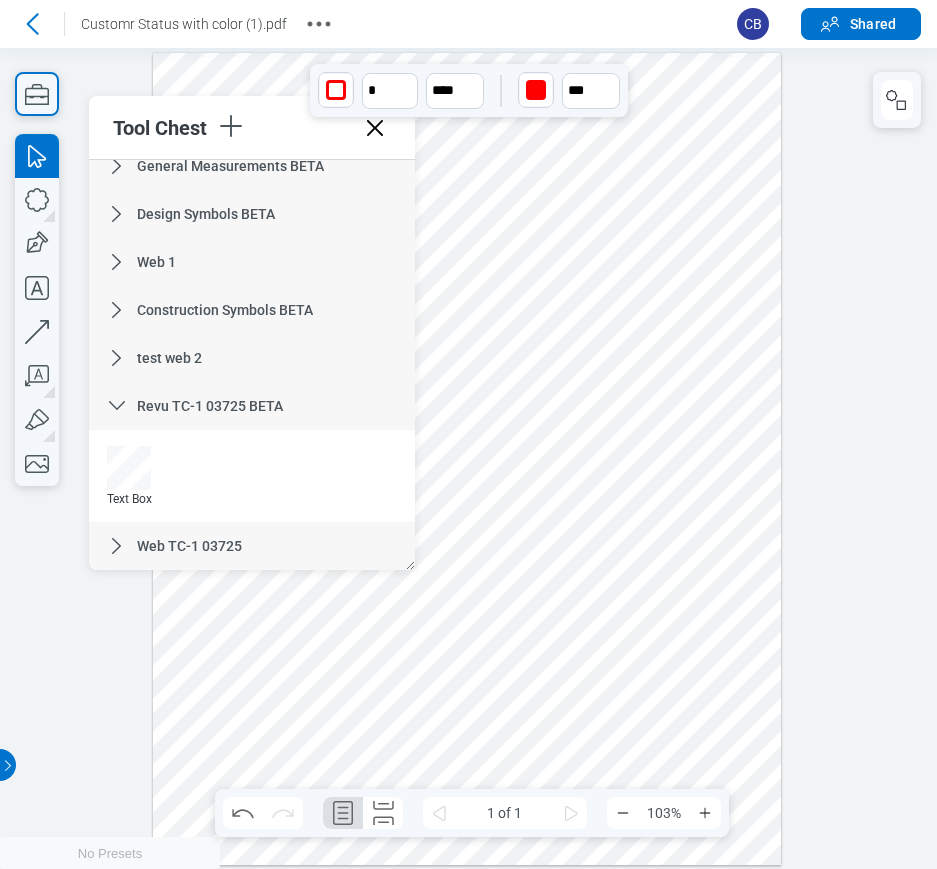 scroll, scrollTop: 44, scrollLeft: 0, axis: vertical 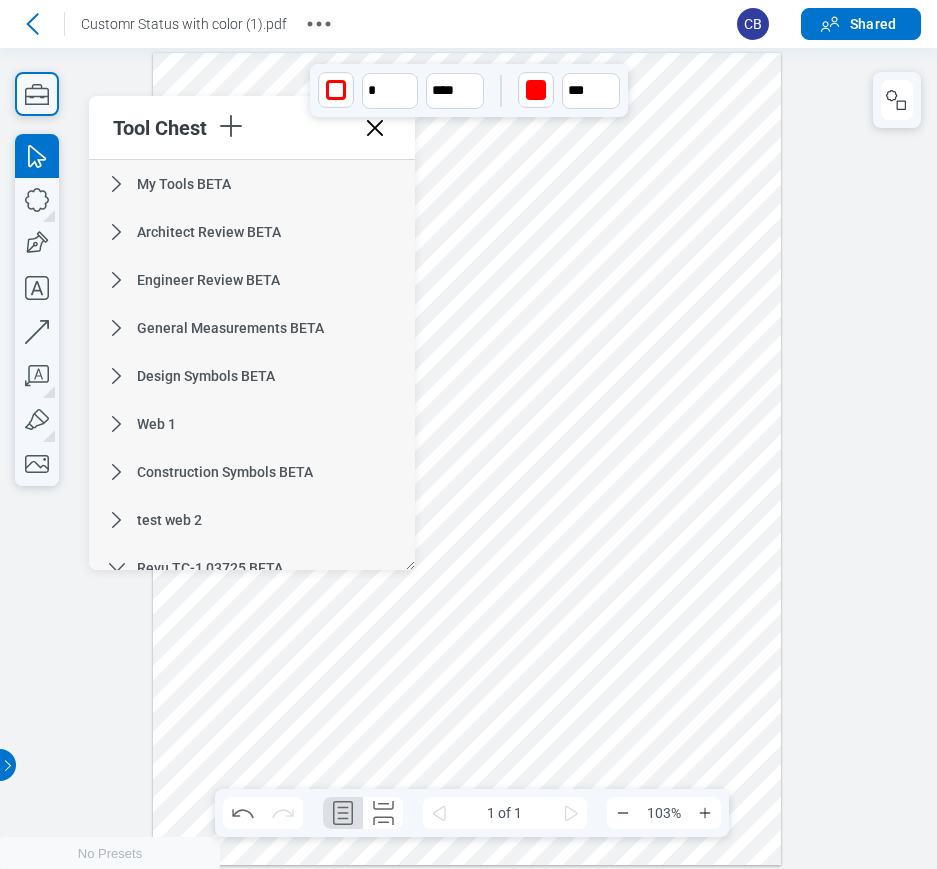 click 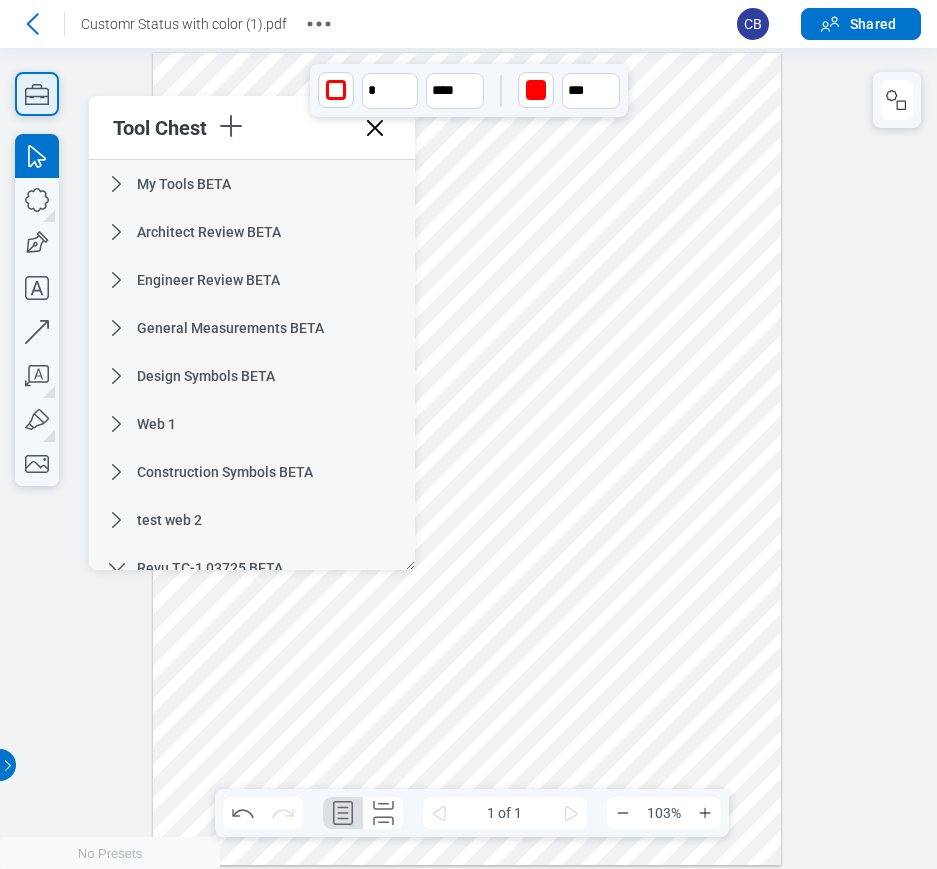 click 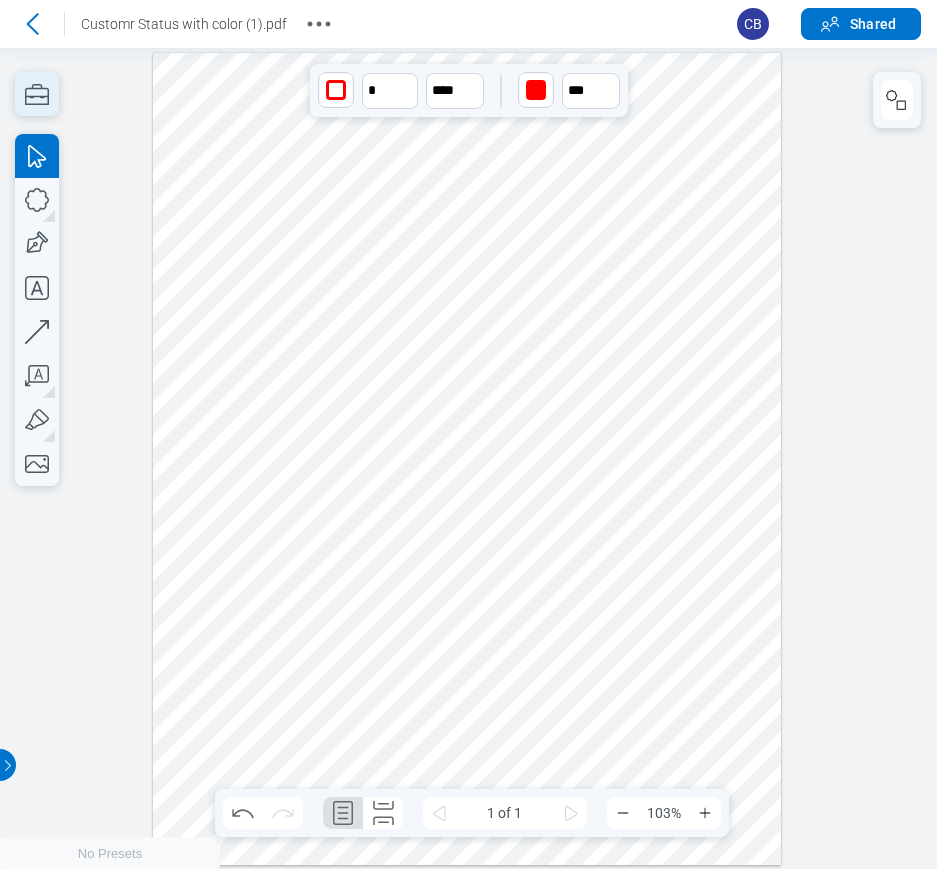 click 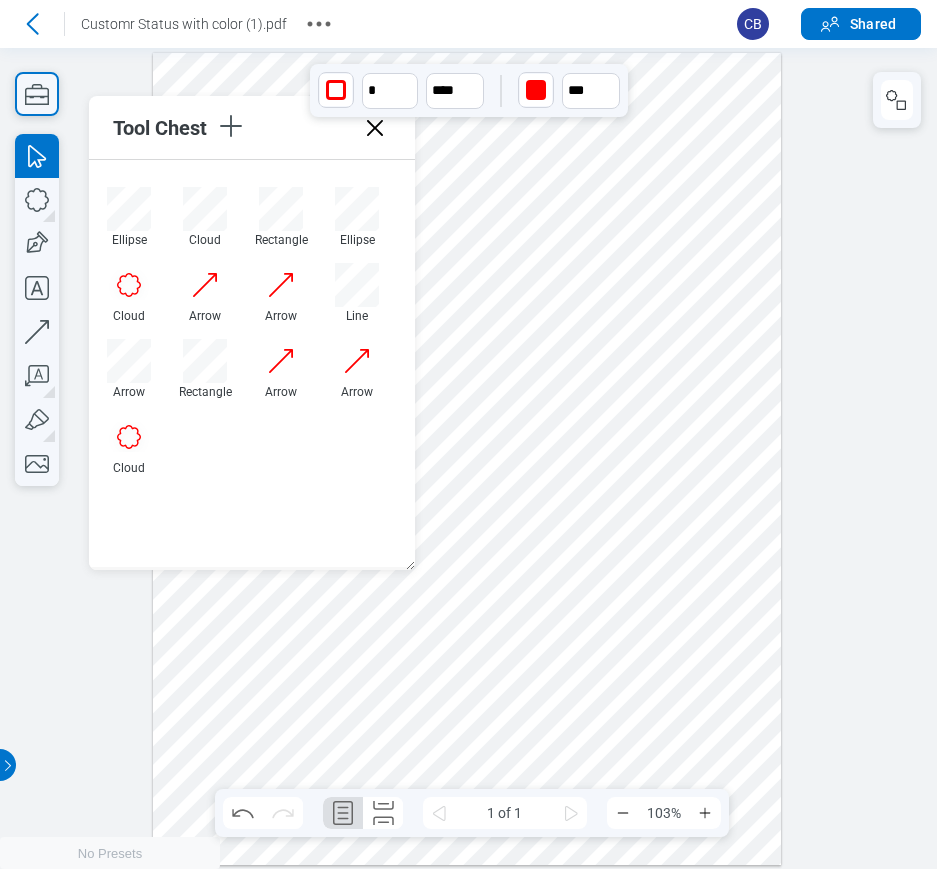 scroll, scrollTop: 375, scrollLeft: 0, axis: vertical 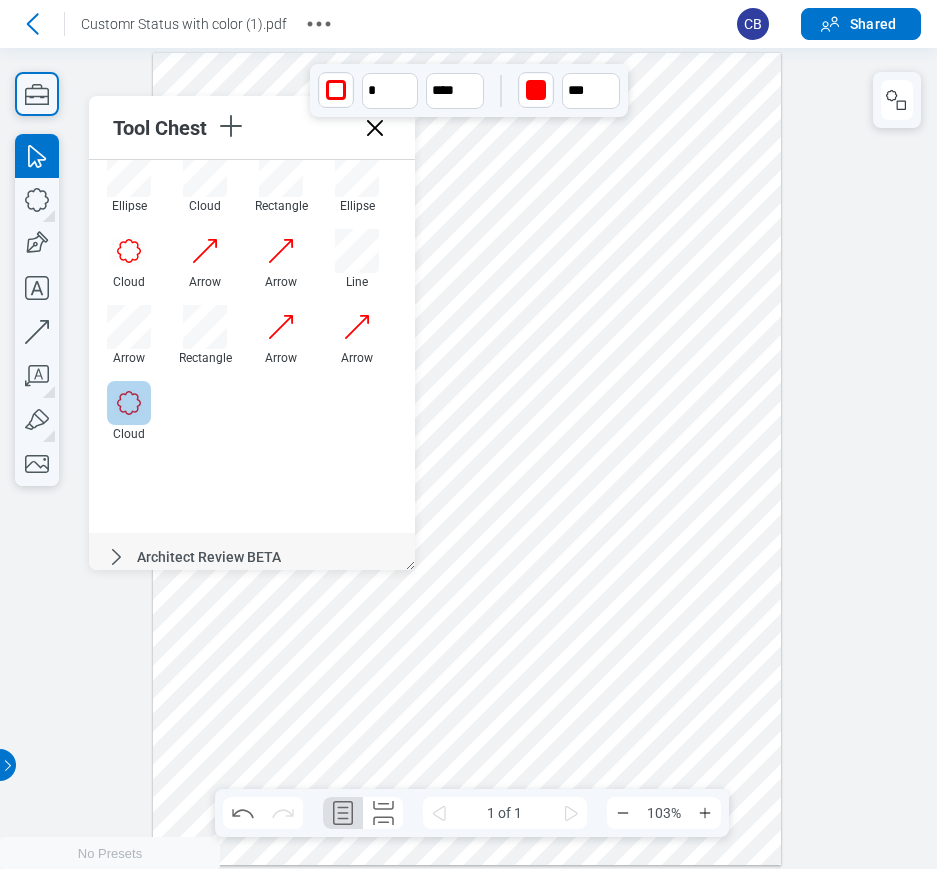 click at bounding box center (129, 403) 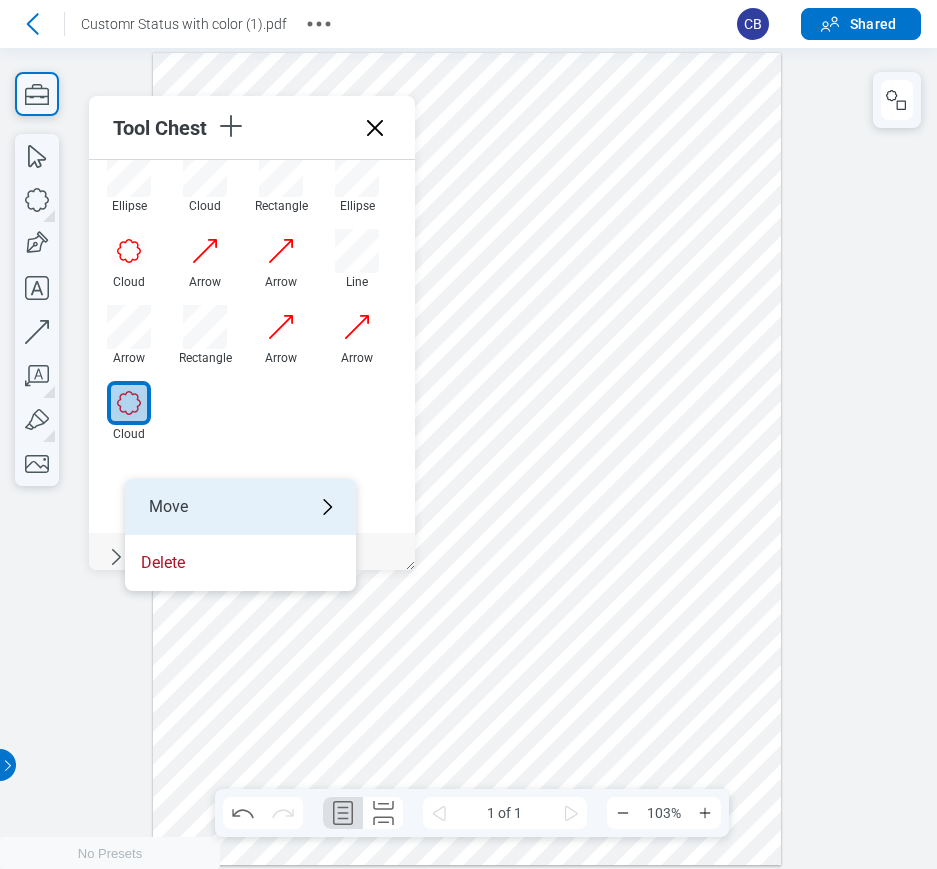 click on "Move" at bounding box center (240, 507) 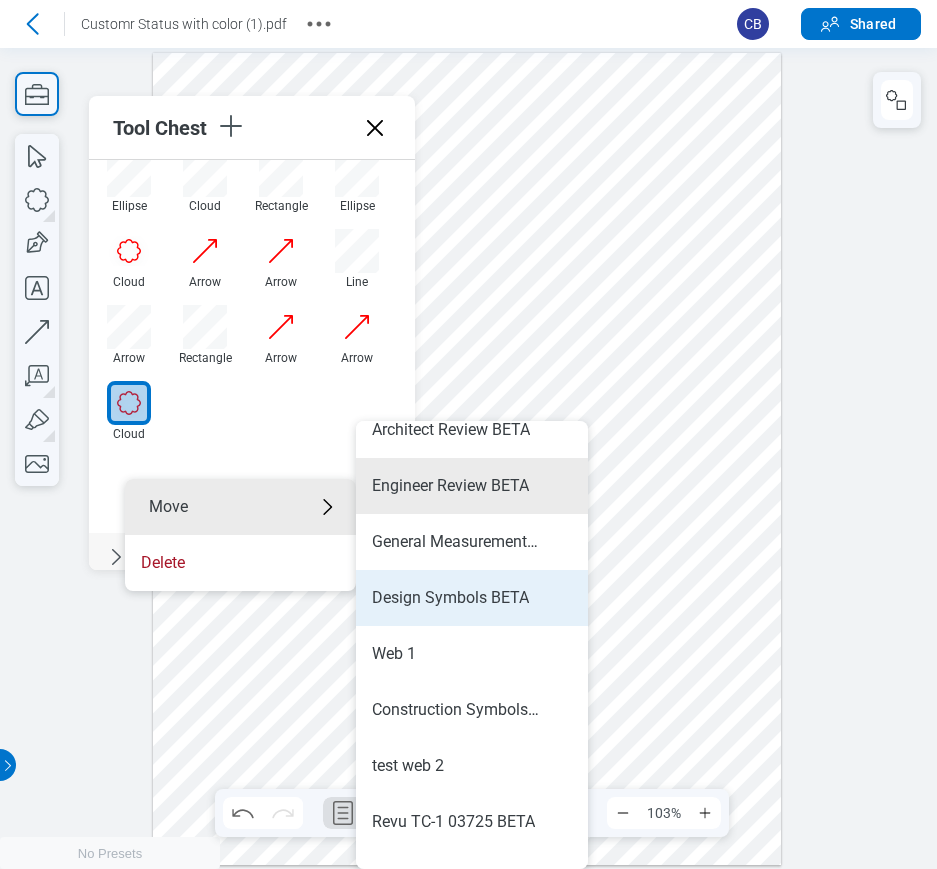 scroll, scrollTop: 112, scrollLeft: 0, axis: vertical 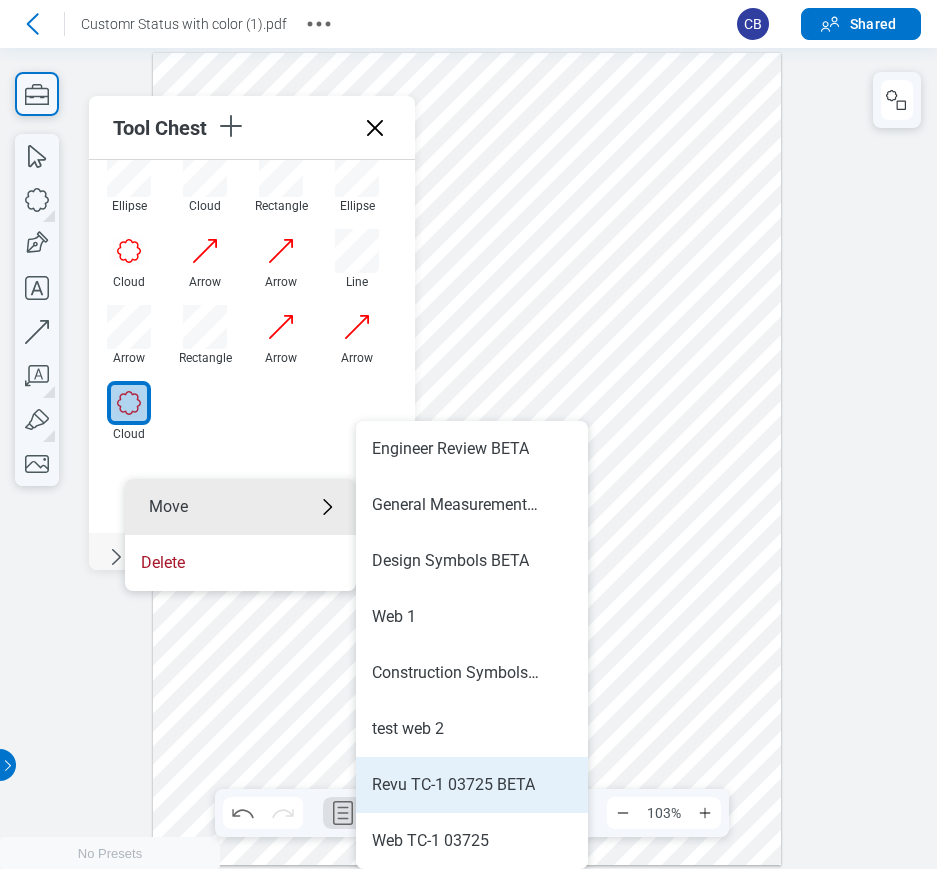click on "Revu TC-1 03725 BETA" at bounding box center (472, 785) 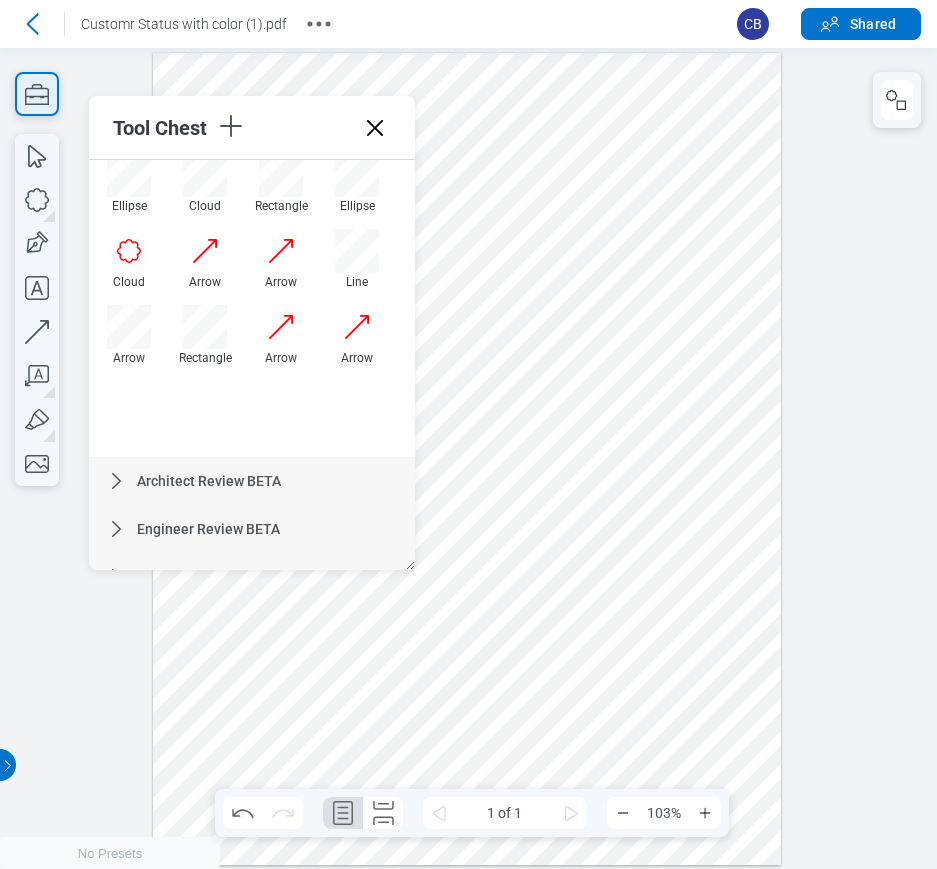 click 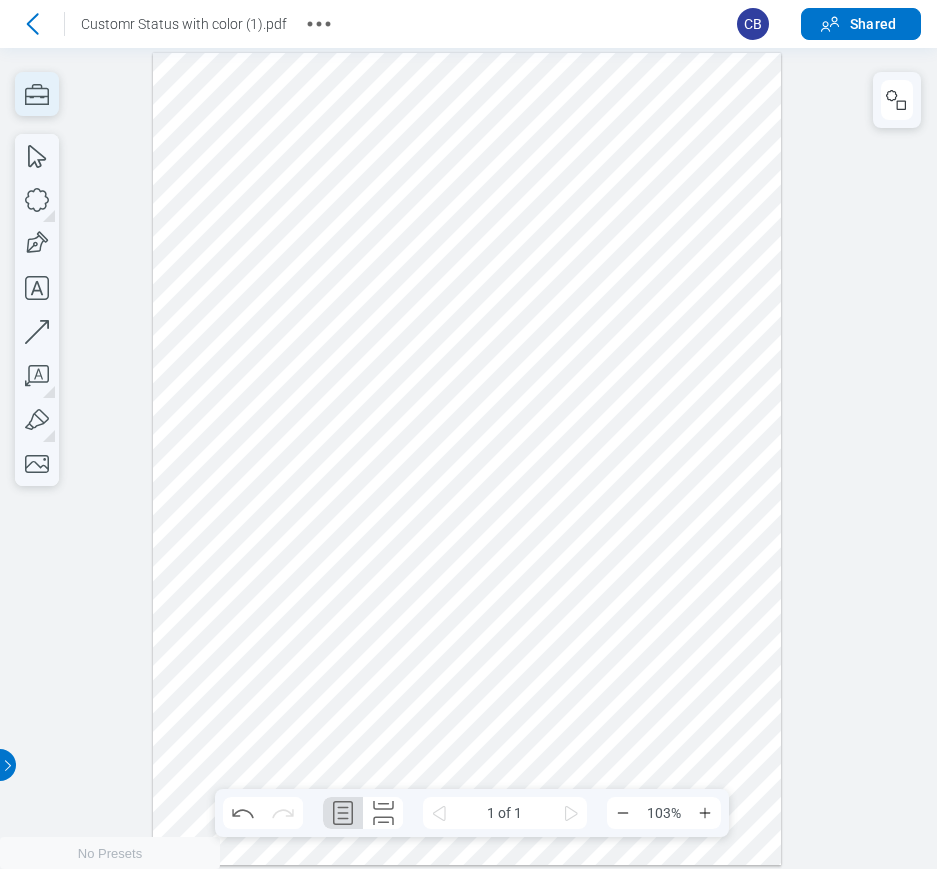 click 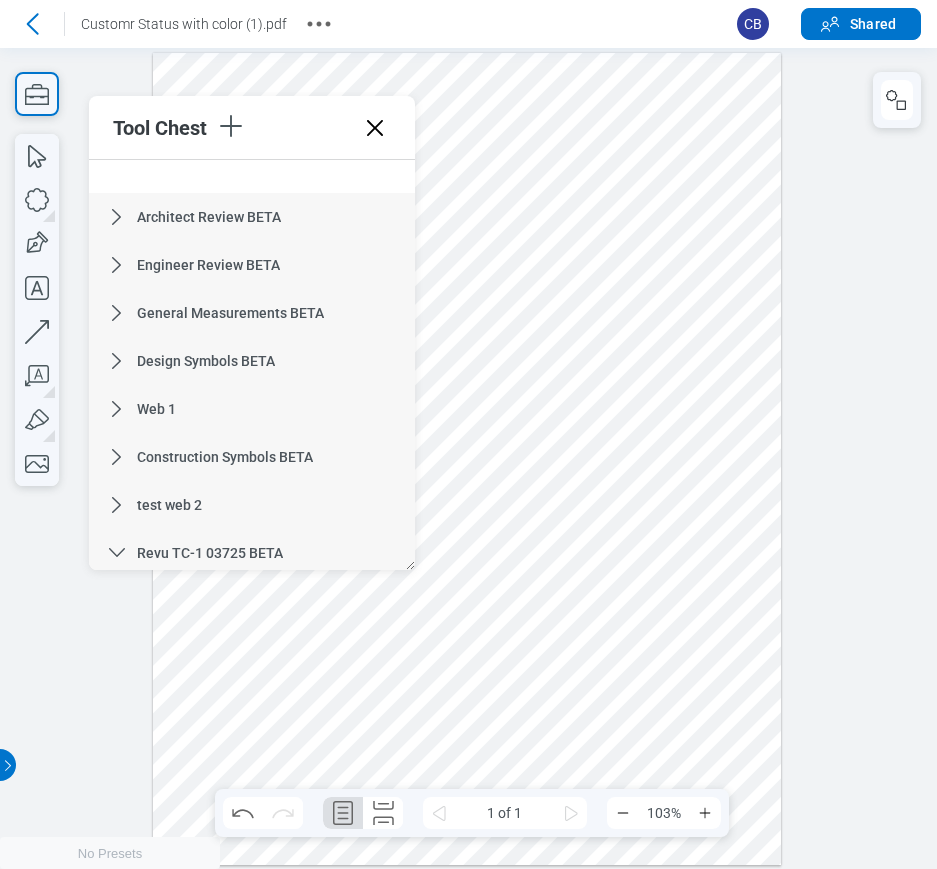 scroll, scrollTop: 786, scrollLeft: 0, axis: vertical 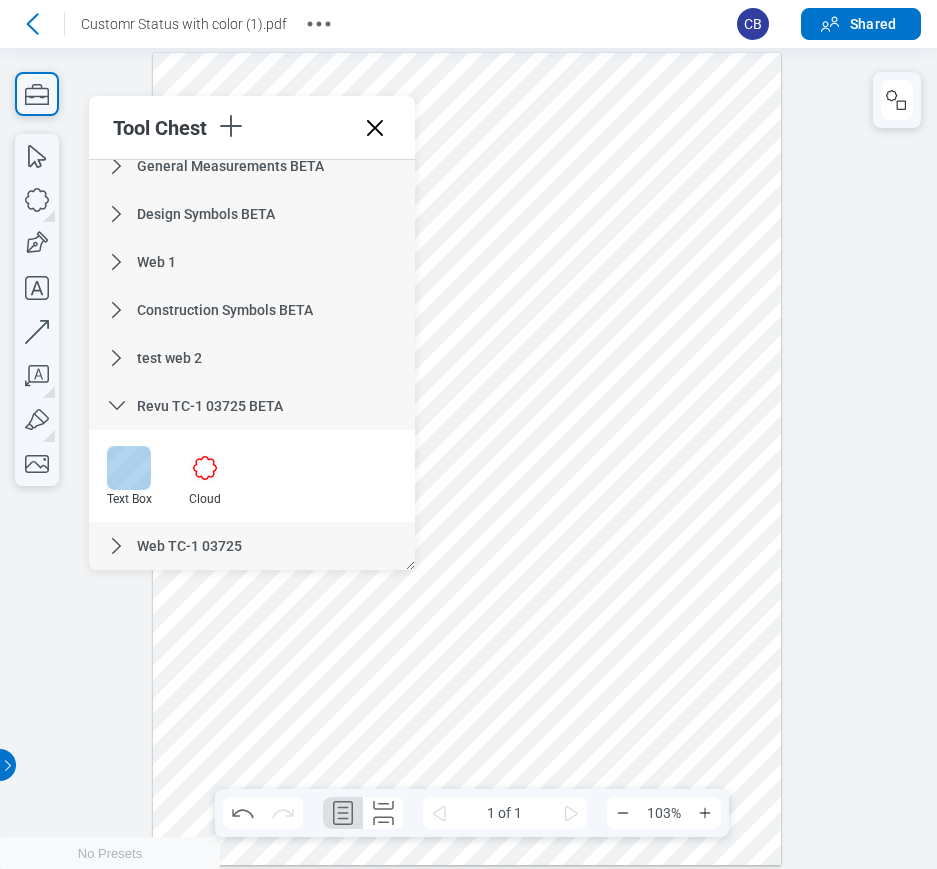 click at bounding box center [129, 468] 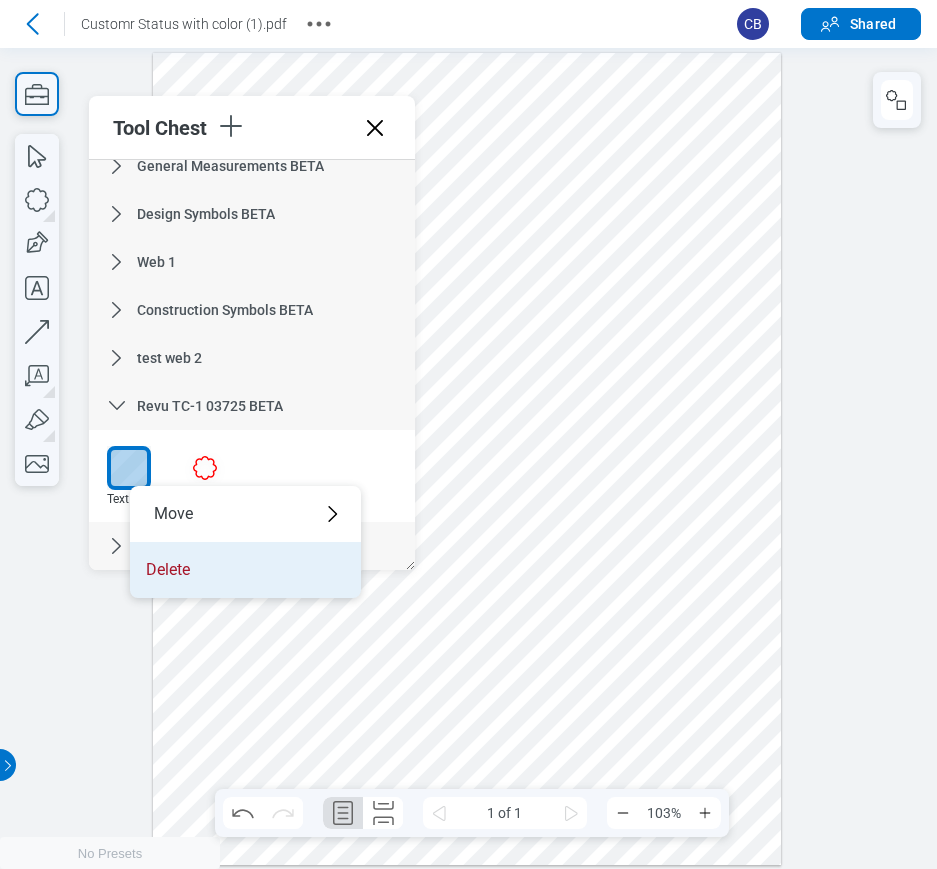 click on "Delete" at bounding box center (245, 570) 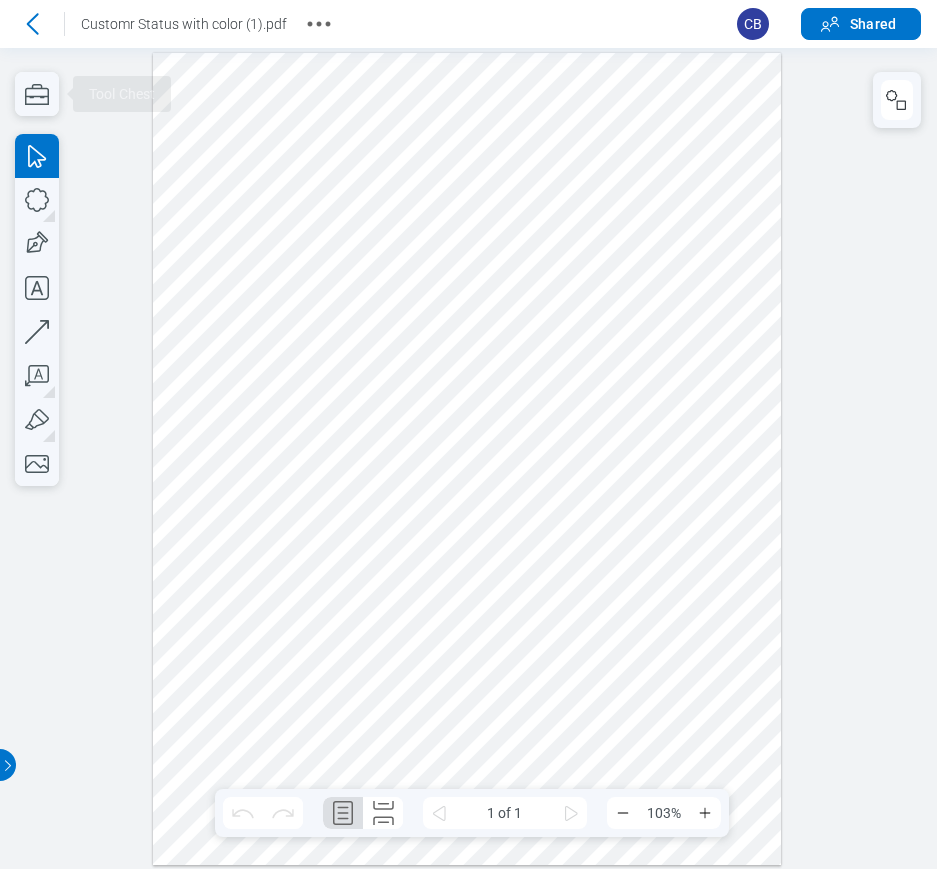 scroll, scrollTop: 0, scrollLeft: 0, axis: both 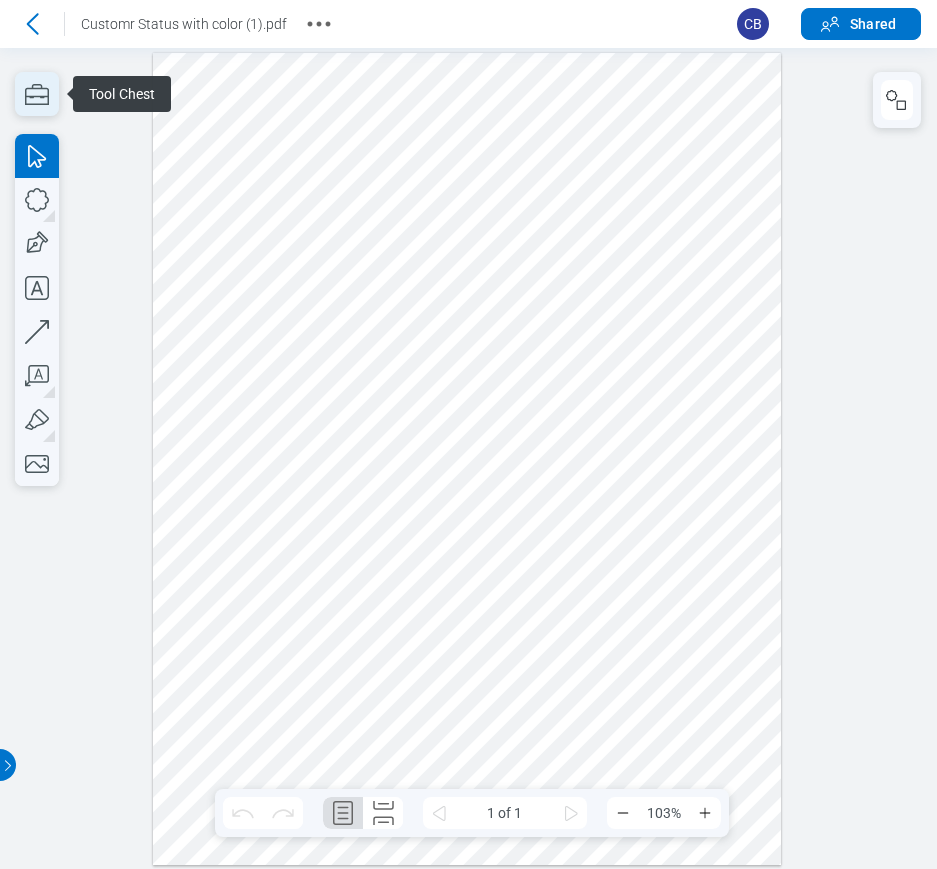 click 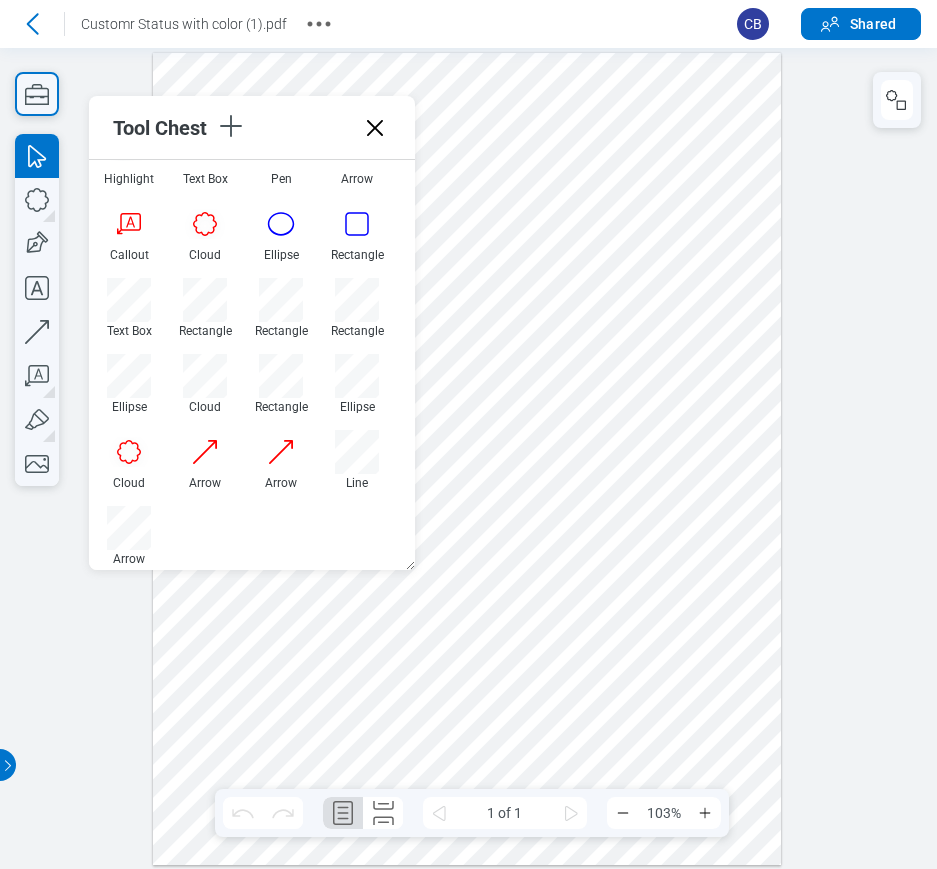 scroll, scrollTop: 0, scrollLeft: 0, axis: both 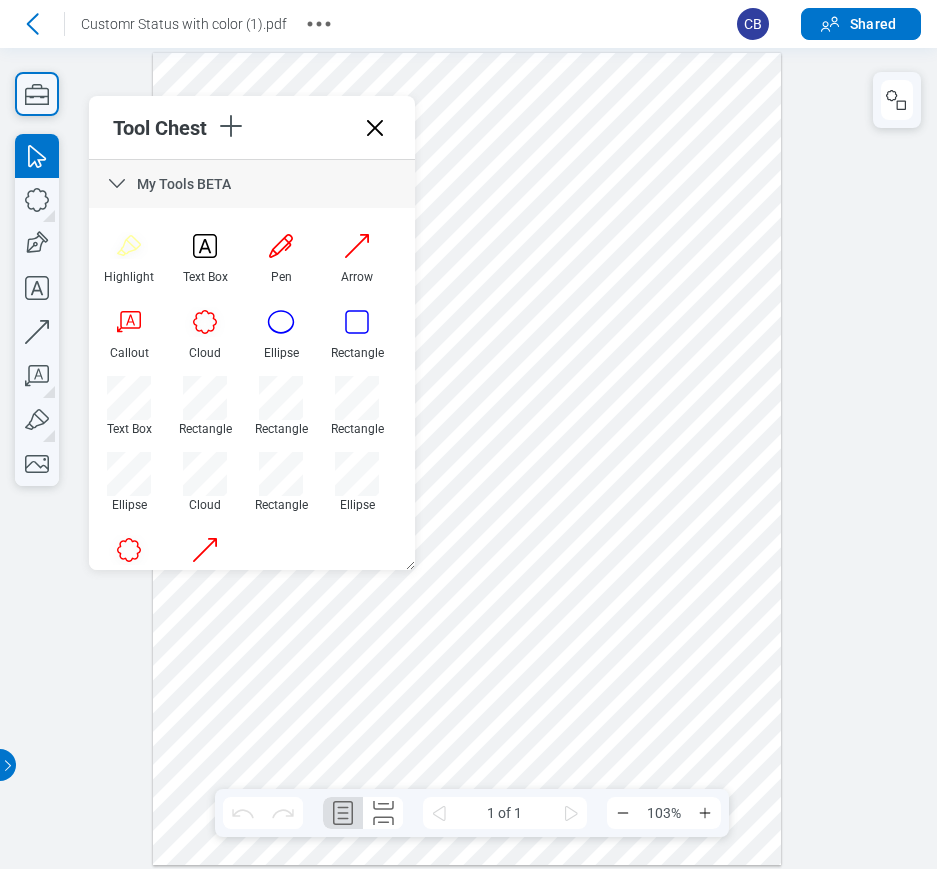drag, startPoint x: 409, startPoint y: 203, endPoint x: 427, endPoint y: 113, distance: 91.78235 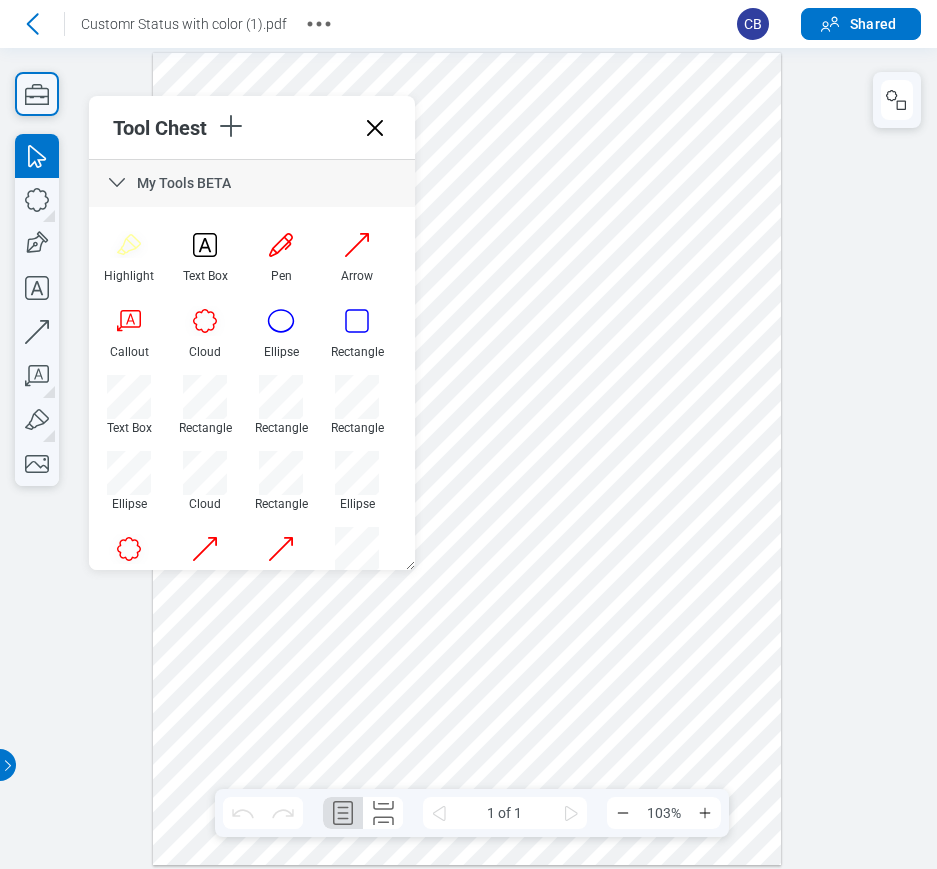 scroll, scrollTop: 0, scrollLeft: 0, axis: both 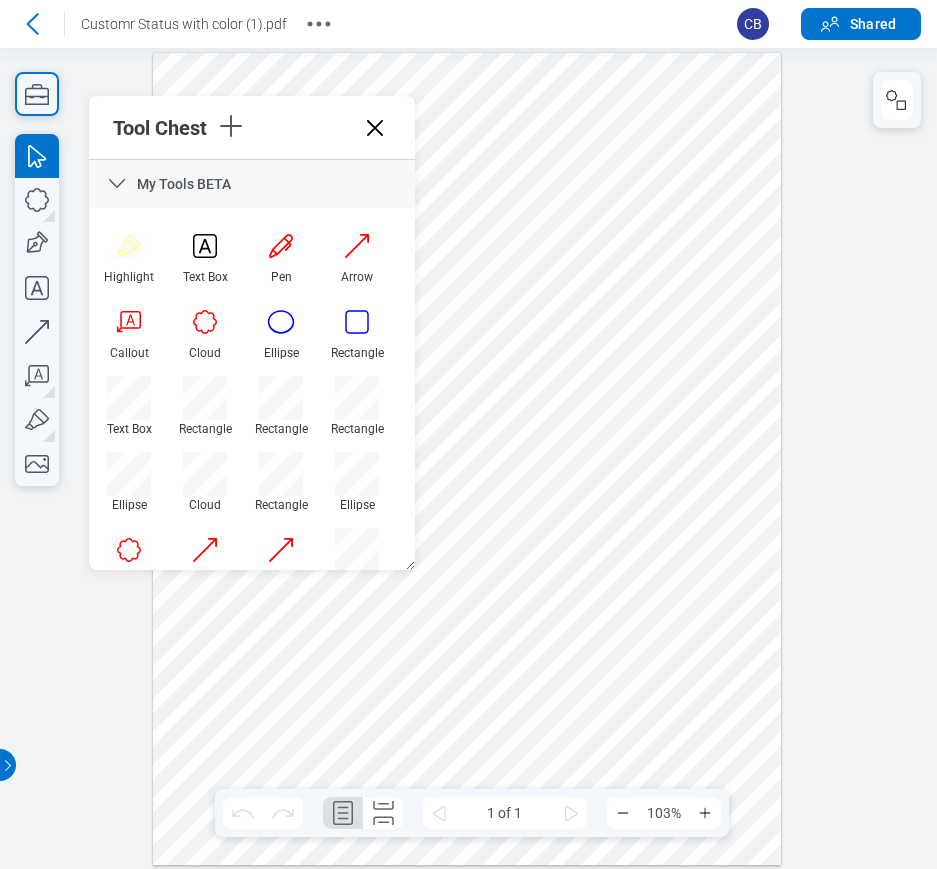 click at bounding box center (287, 127) 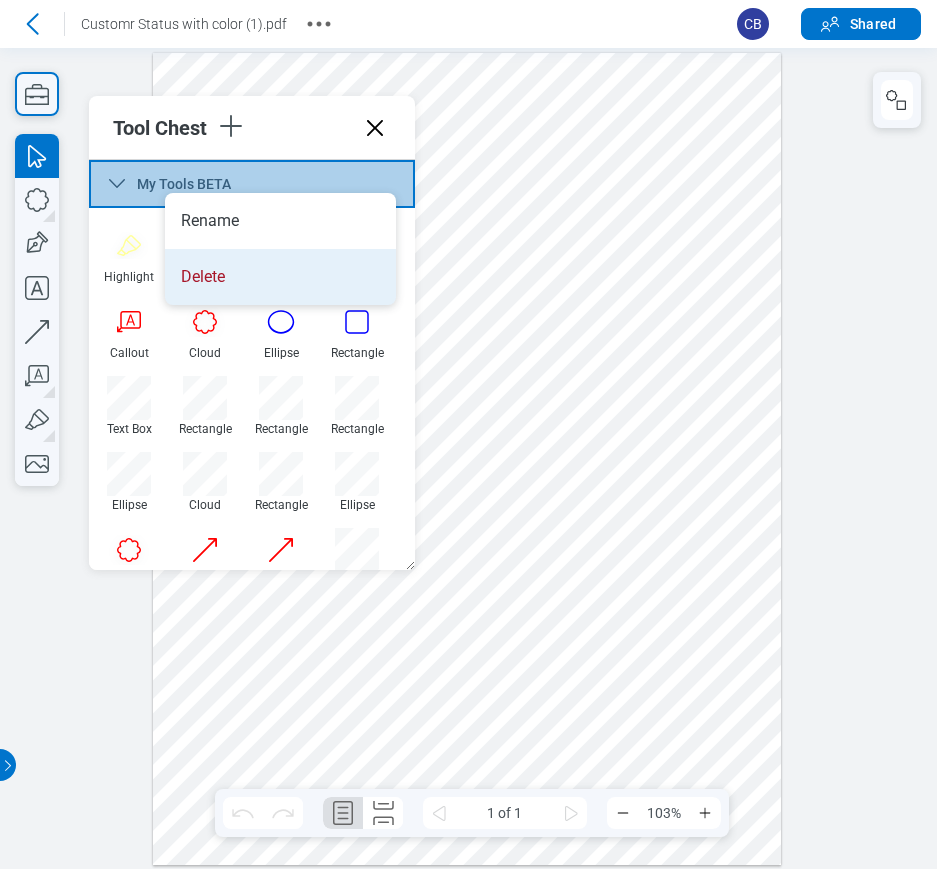 click on "Delete" at bounding box center [280, 277] 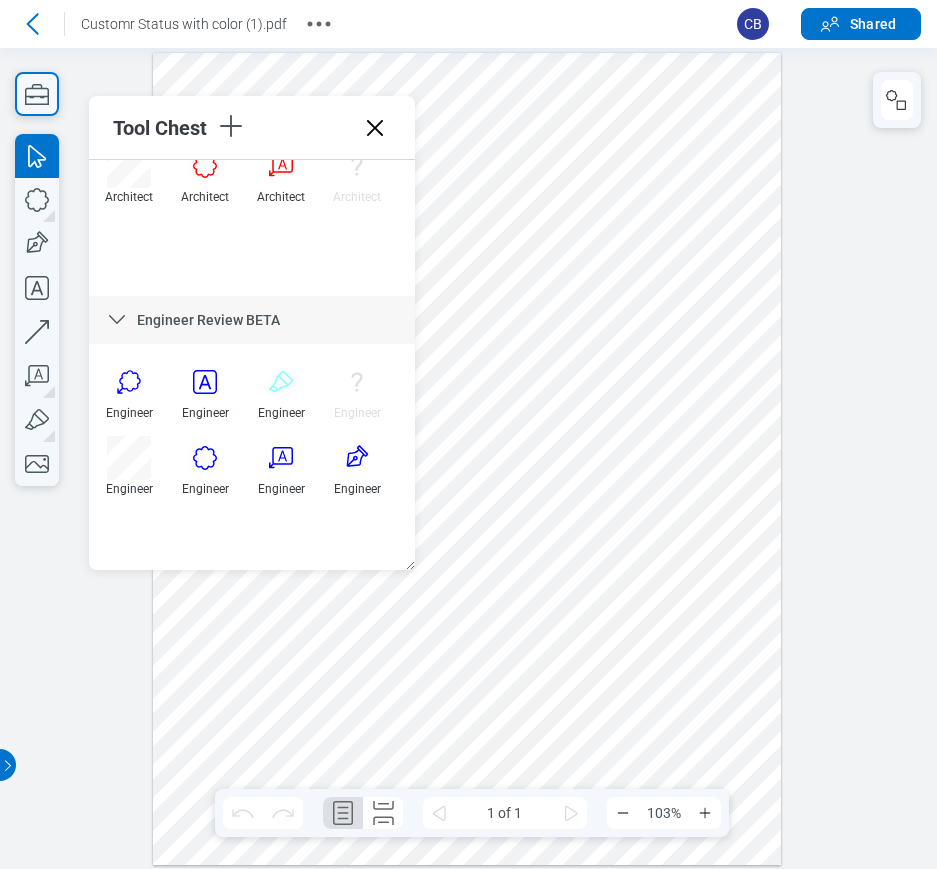 scroll, scrollTop: 0, scrollLeft: 0, axis: both 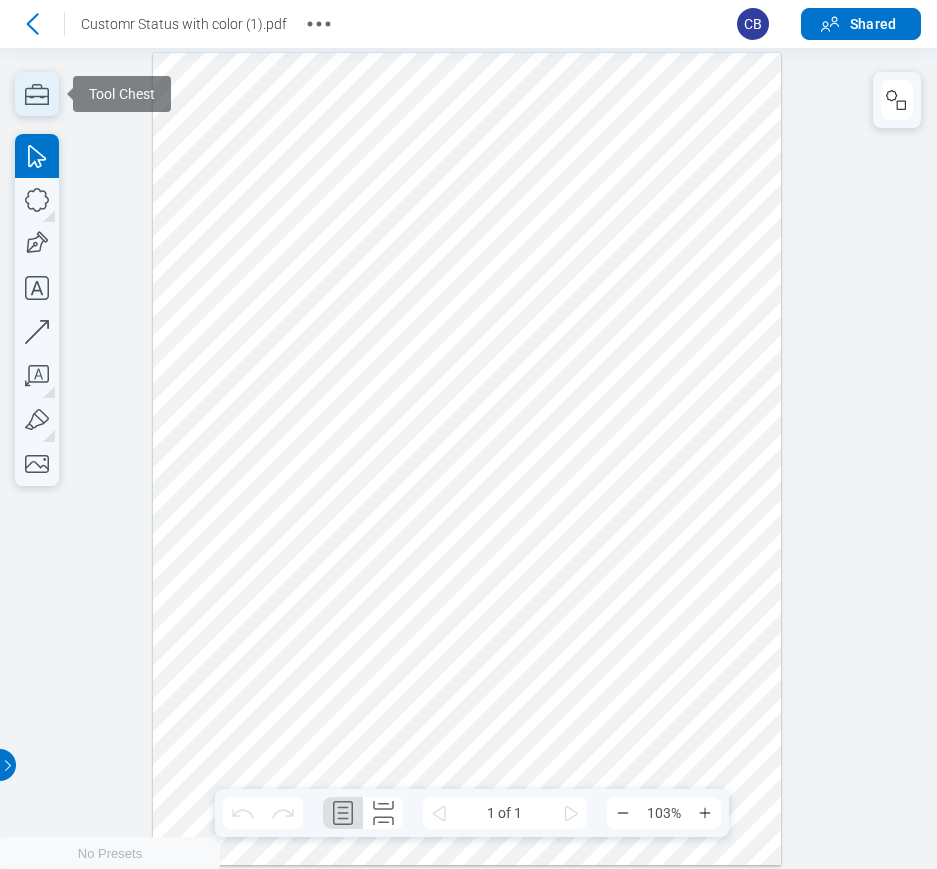 click 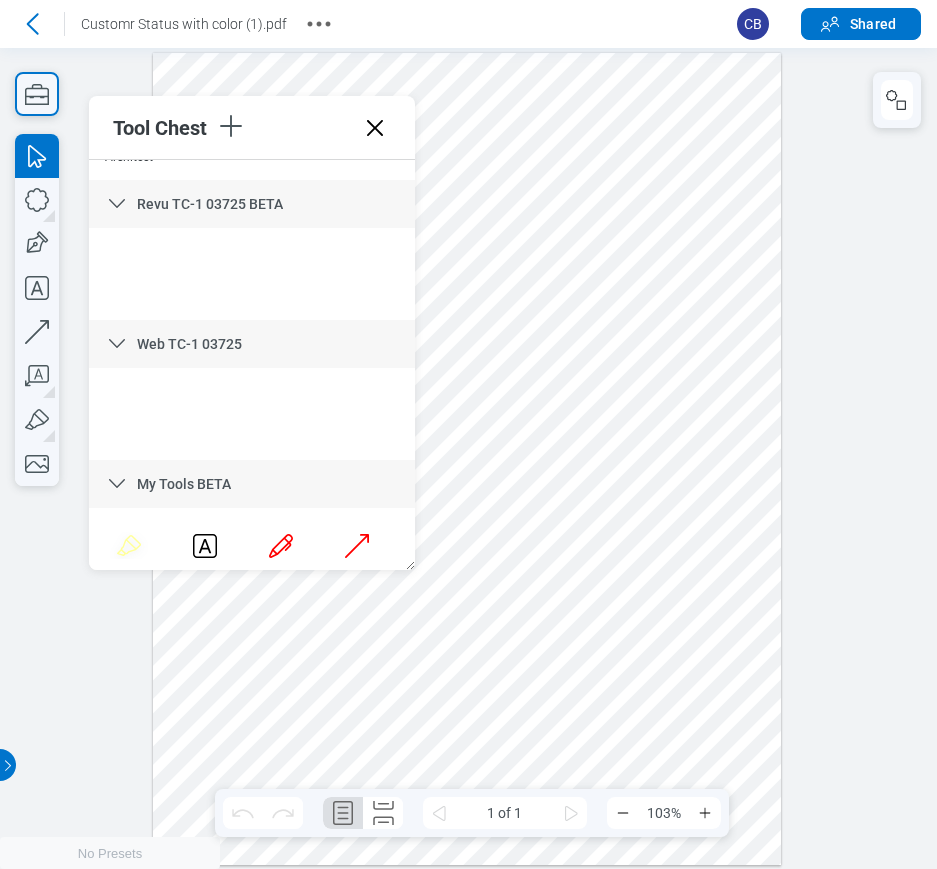scroll, scrollTop: 1956, scrollLeft: 0, axis: vertical 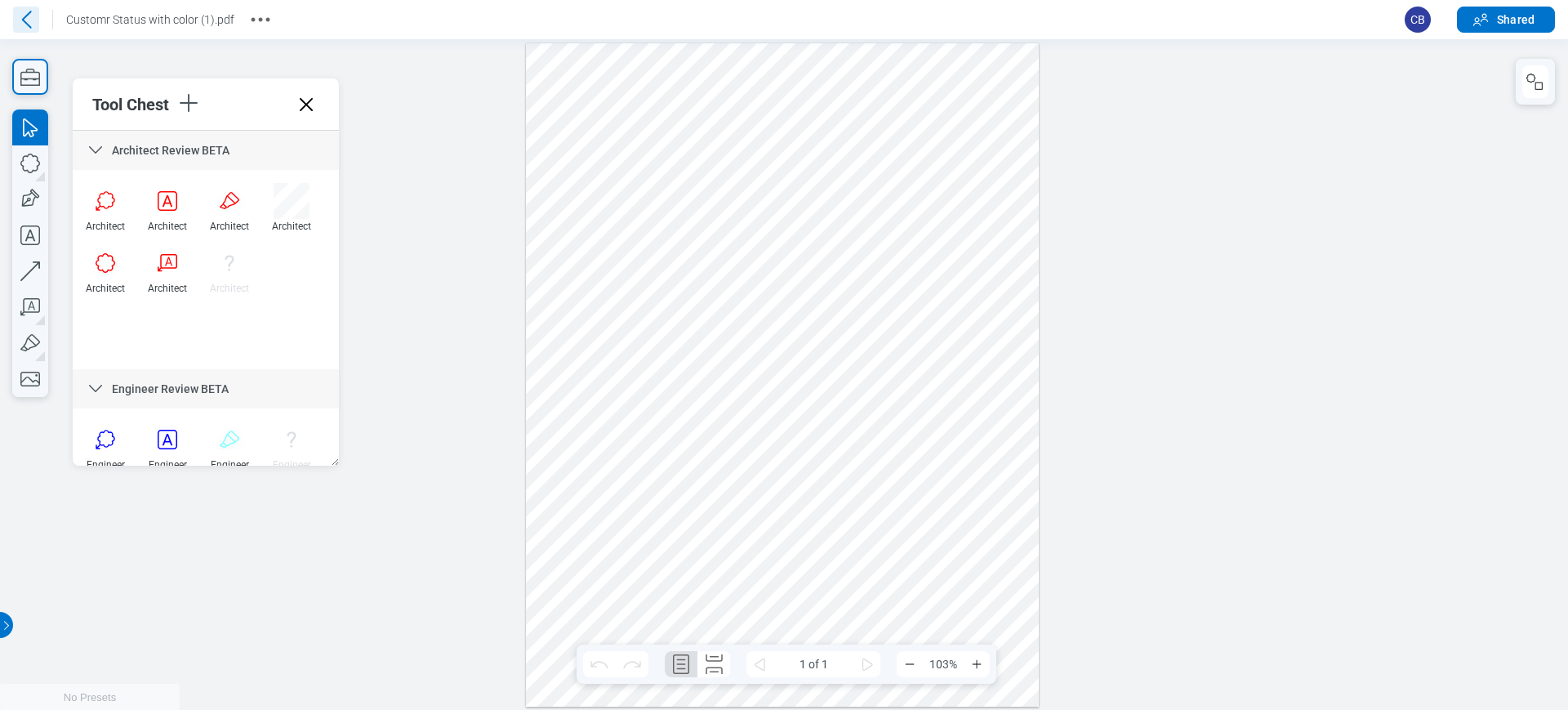 click 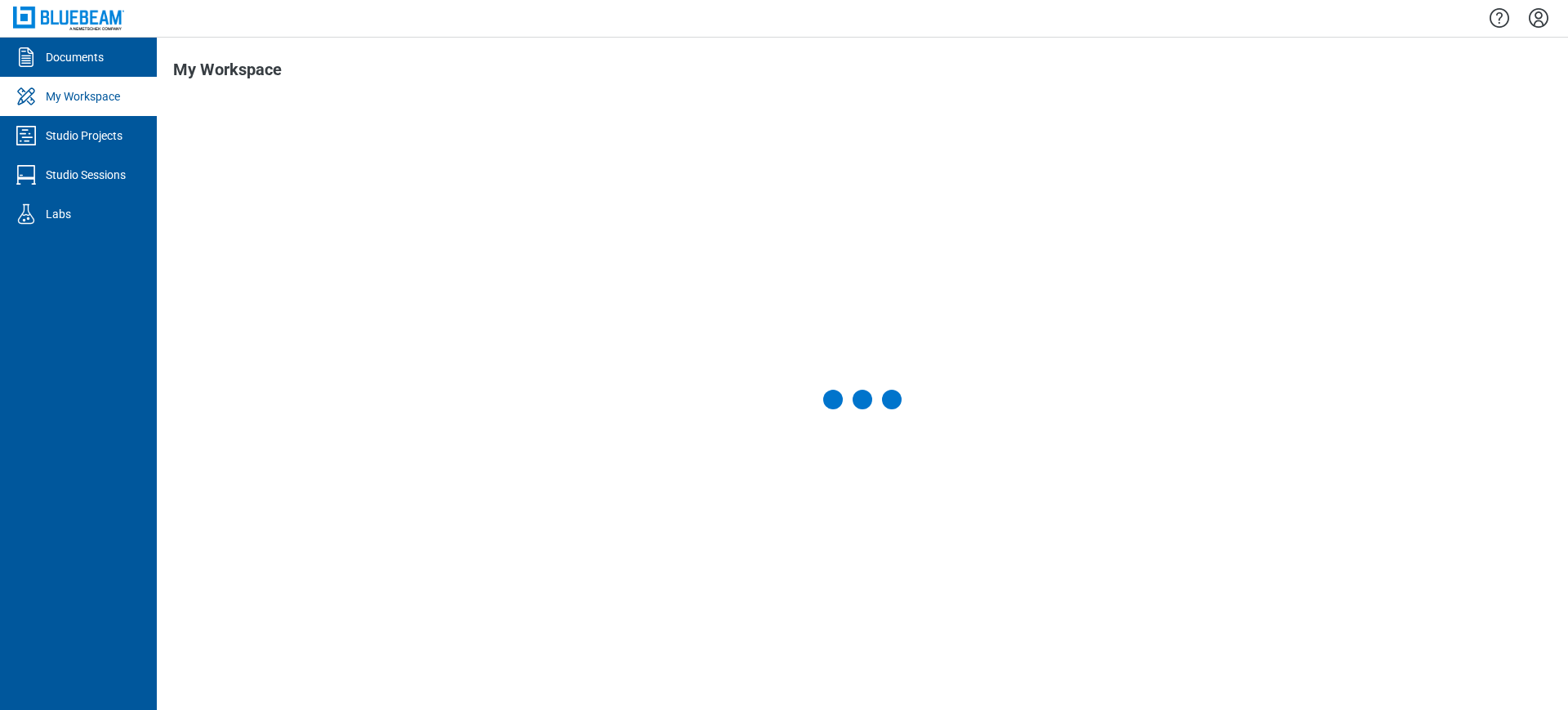 click 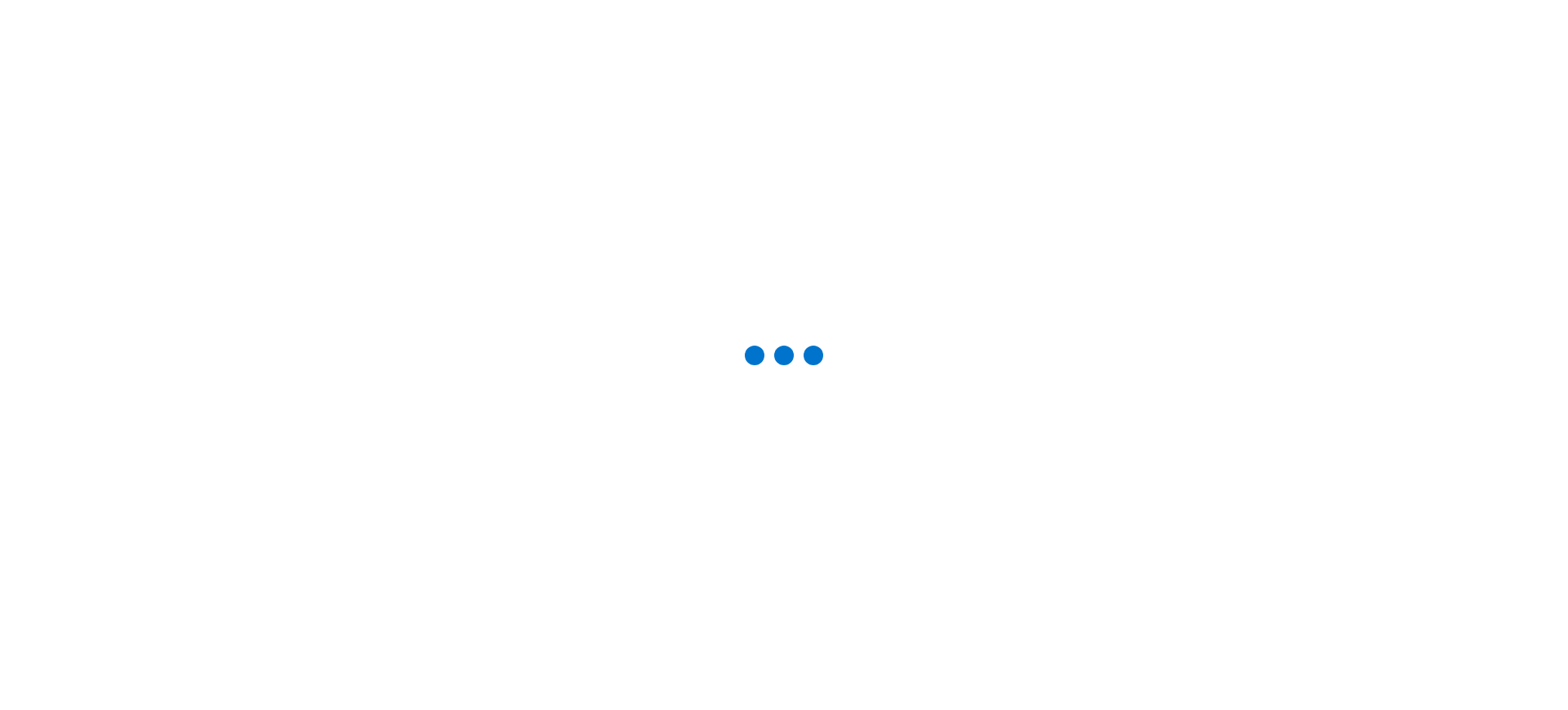 click at bounding box center (784, 355) 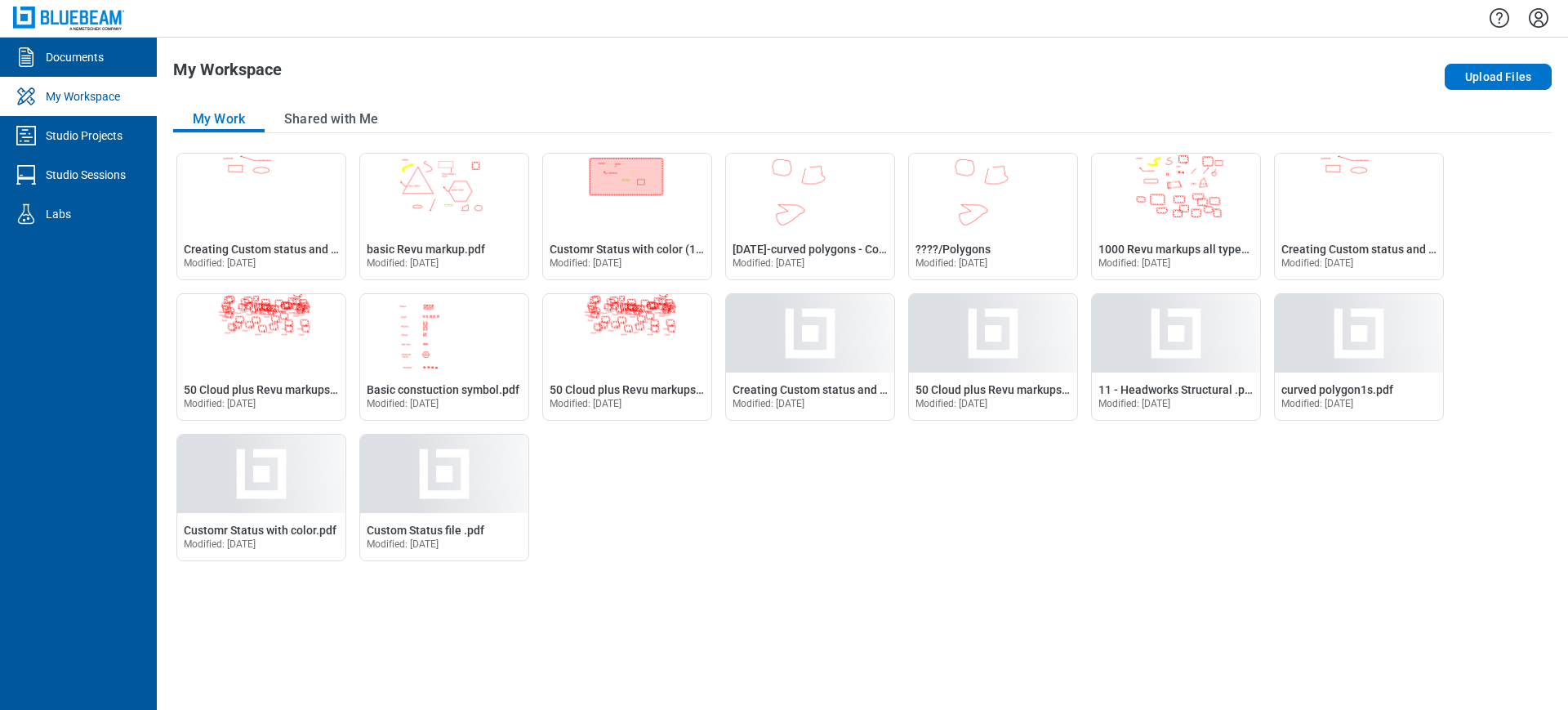 click 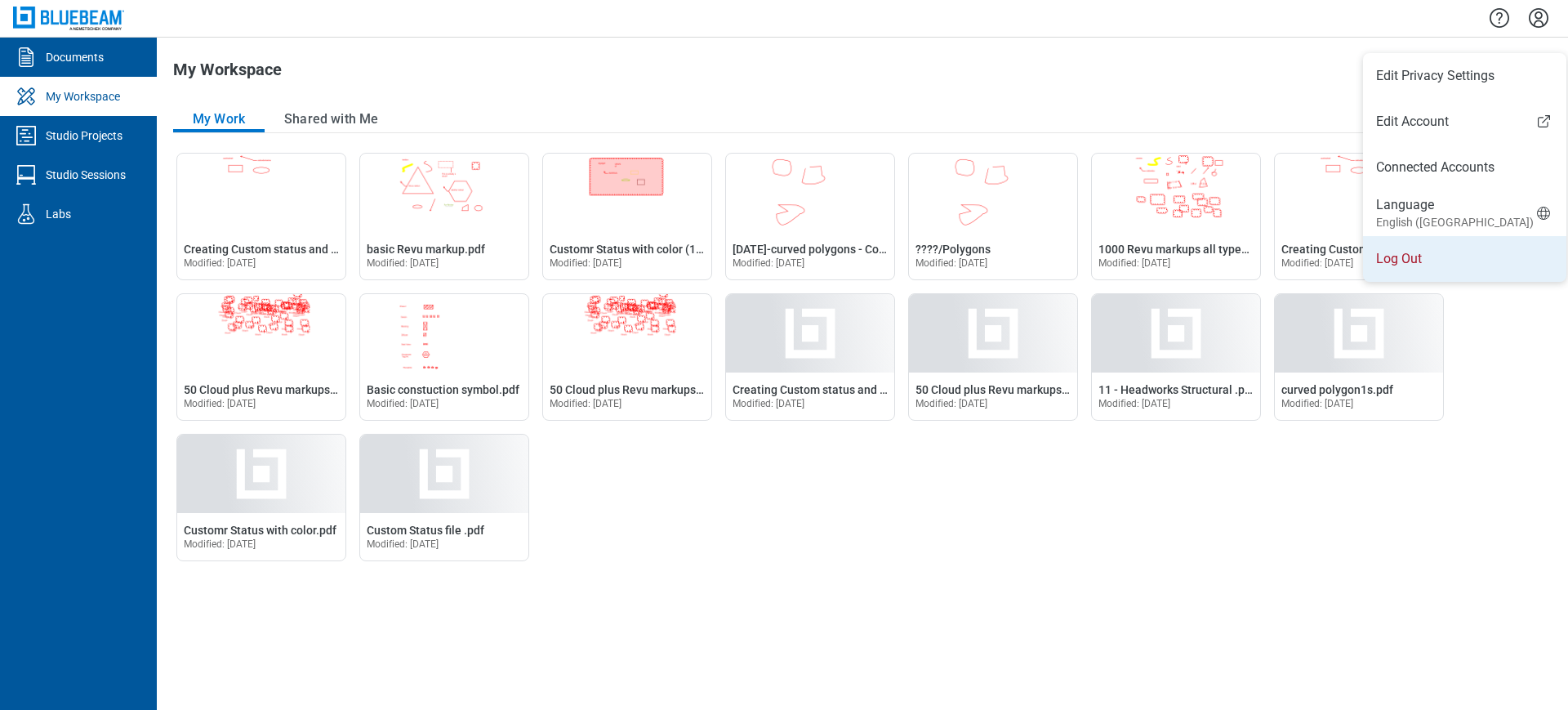 click on "Log Out" at bounding box center (1464, 259) 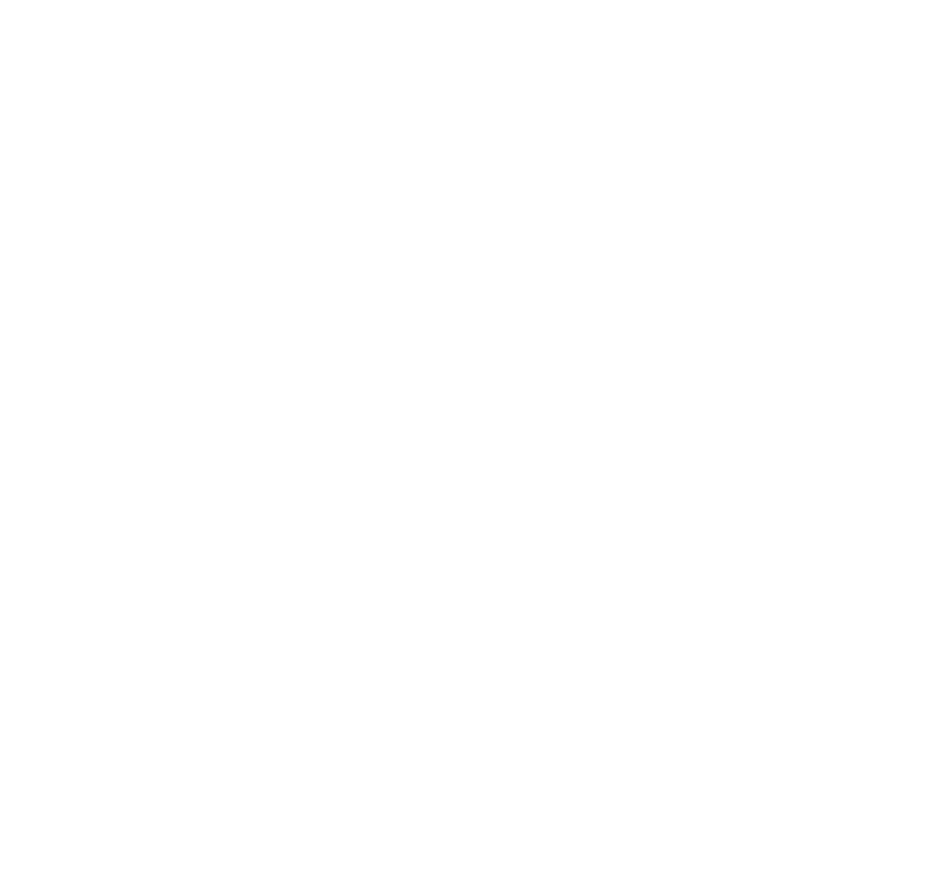 scroll, scrollTop: 0, scrollLeft: 0, axis: both 